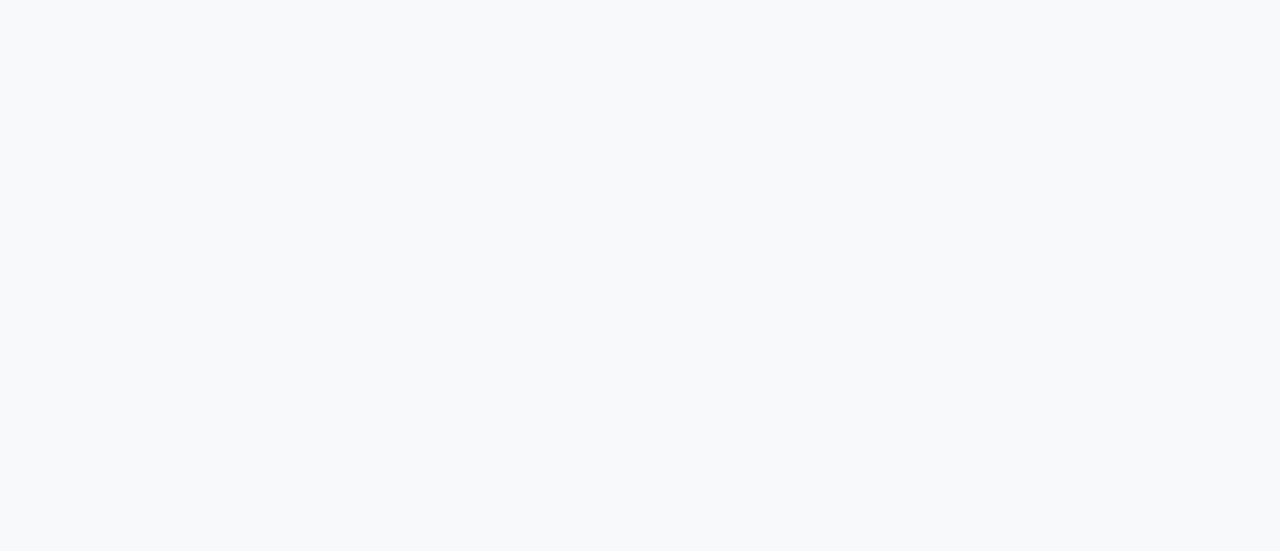 scroll, scrollTop: 0, scrollLeft: 0, axis: both 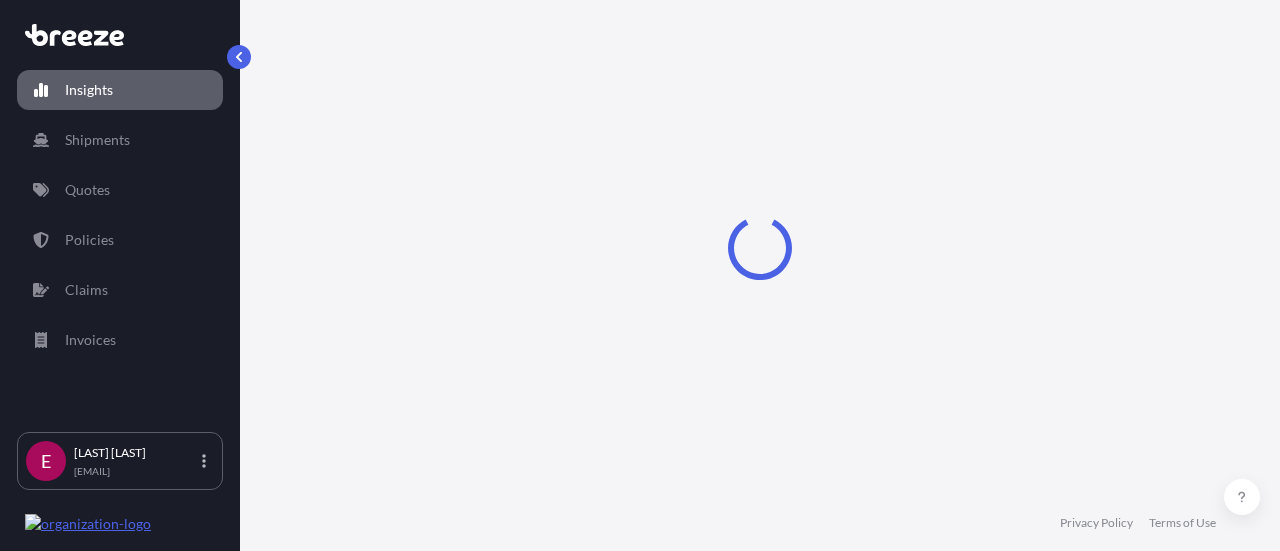 select on "2025" 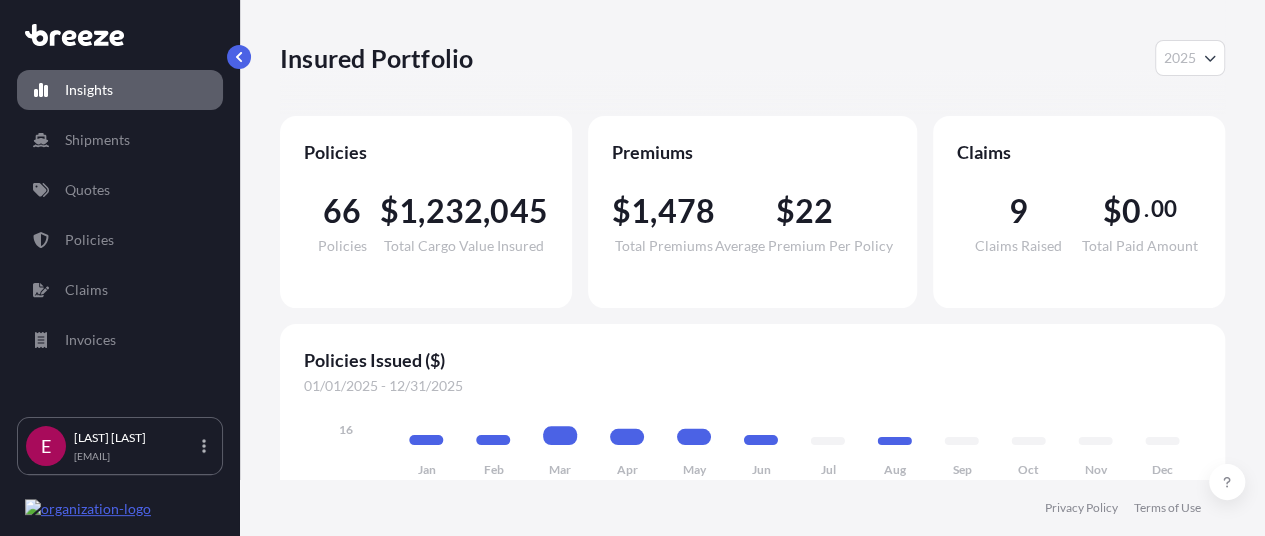 click on "Insights Shipments Quotes Policies Claims Invoices" at bounding box center (120, 234) 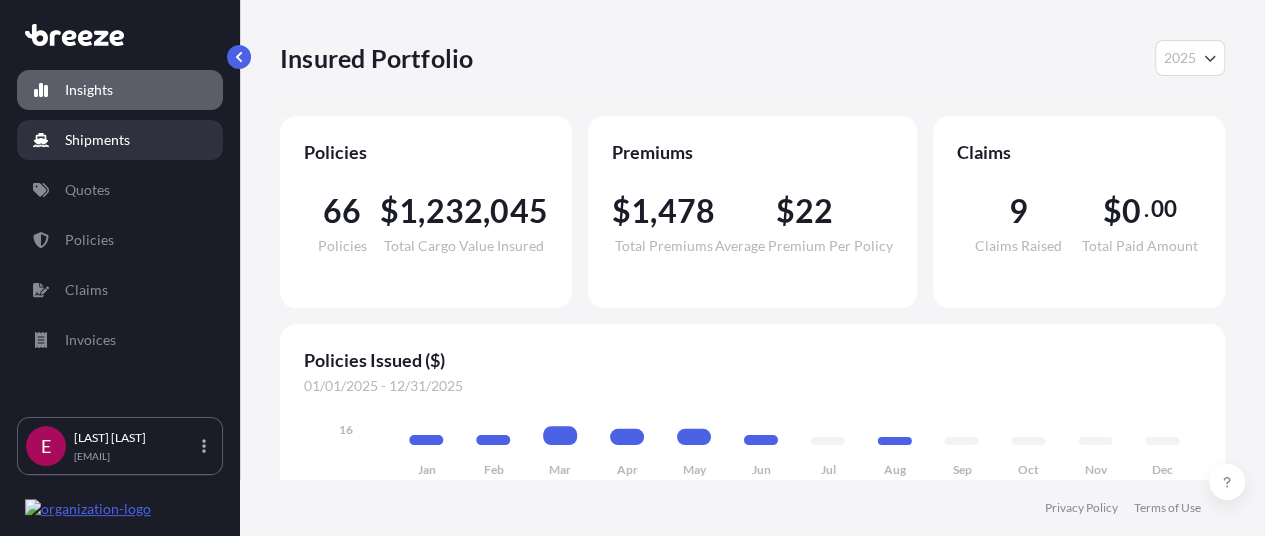 click on "Shipments" at bounding box center [120, 140] 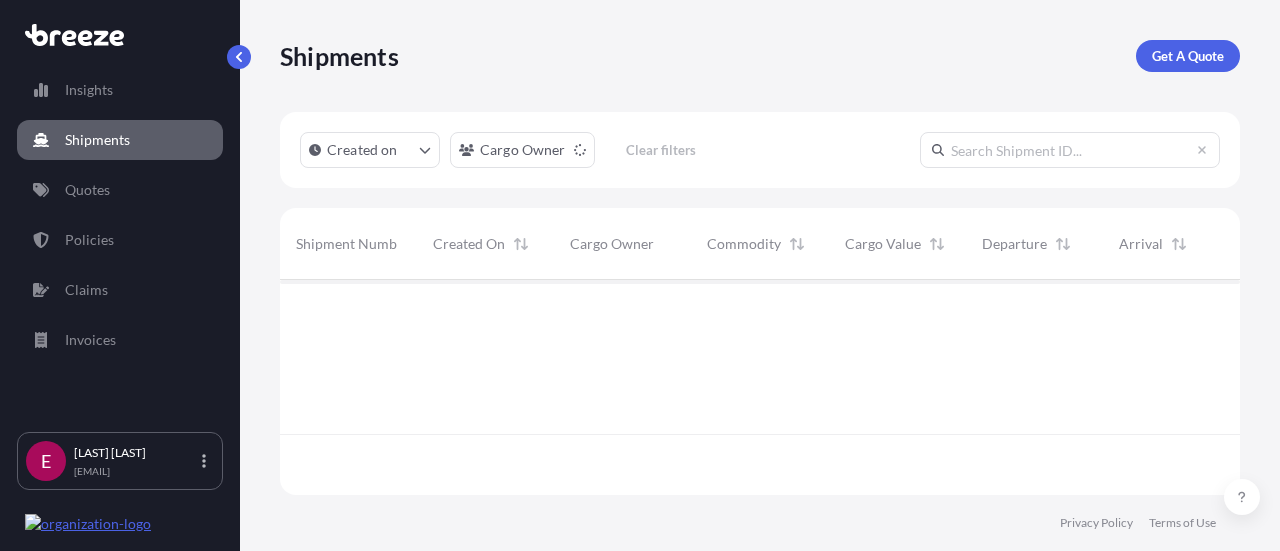 scroll, scrollTop: 16, scrollLeft: 16, axis: both 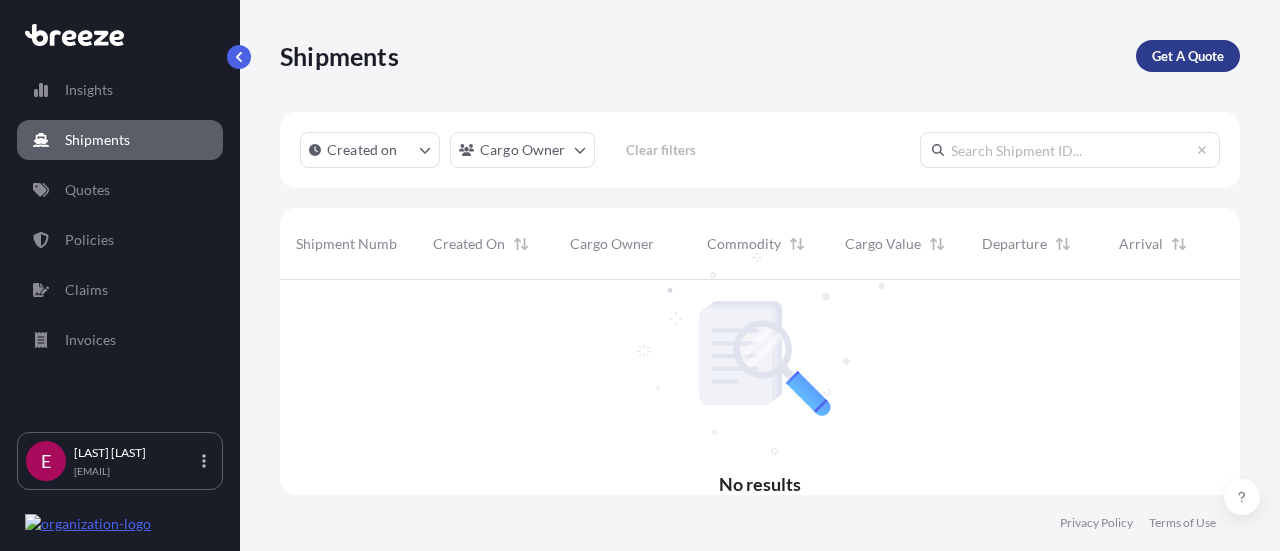 click on "Get A Quote" at bounding box center (1188, 56) 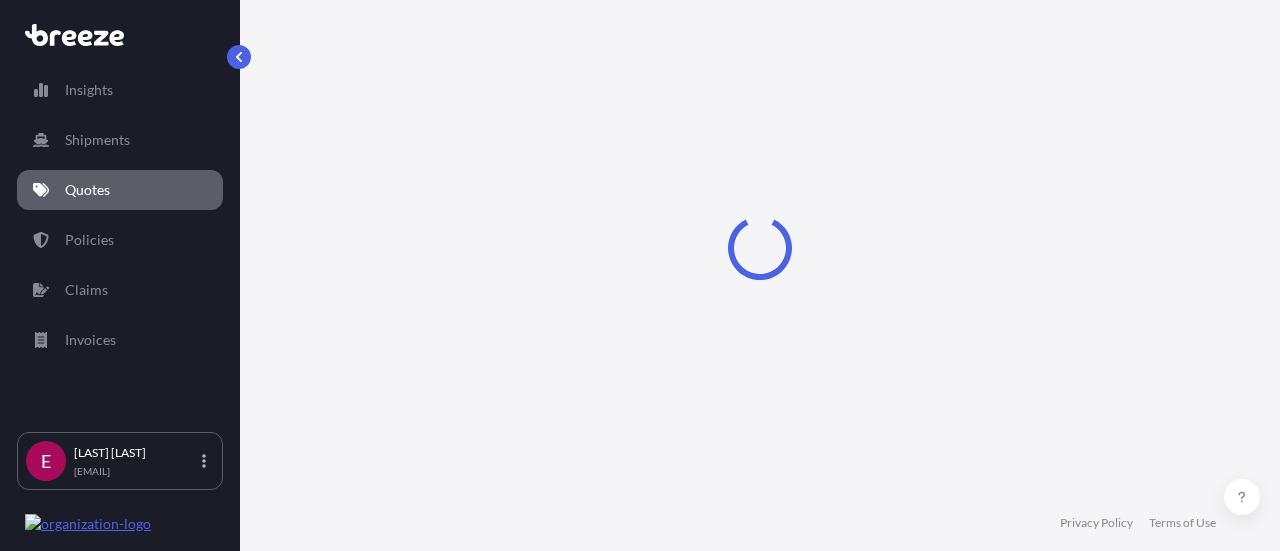 select on "Sea" 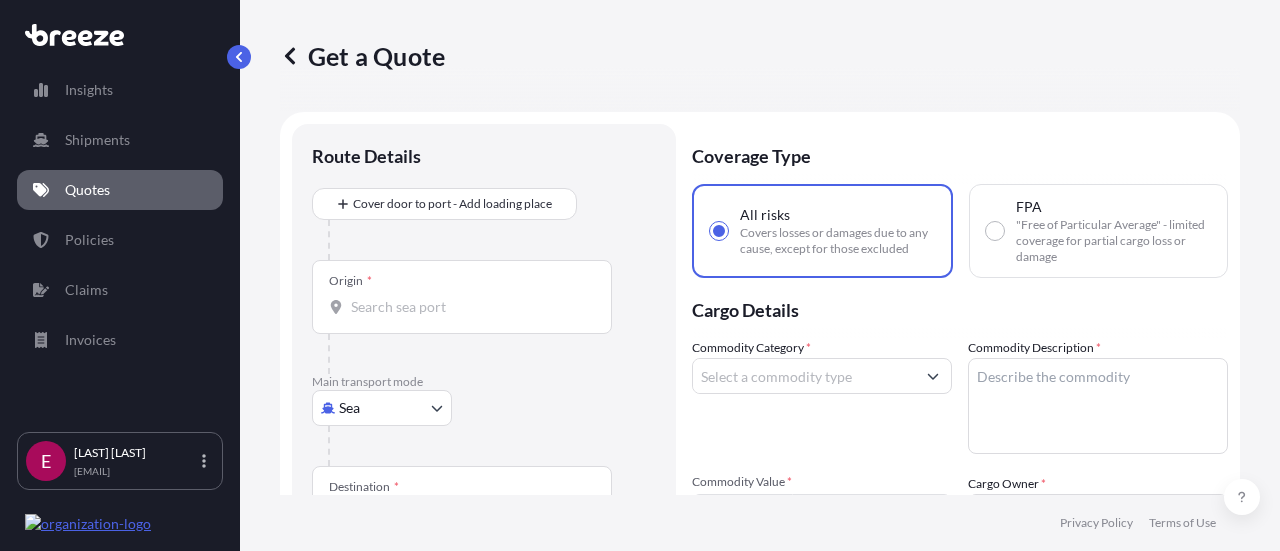 scroll, scrollTop: 32, scrollLeft: 0, axis: vertical 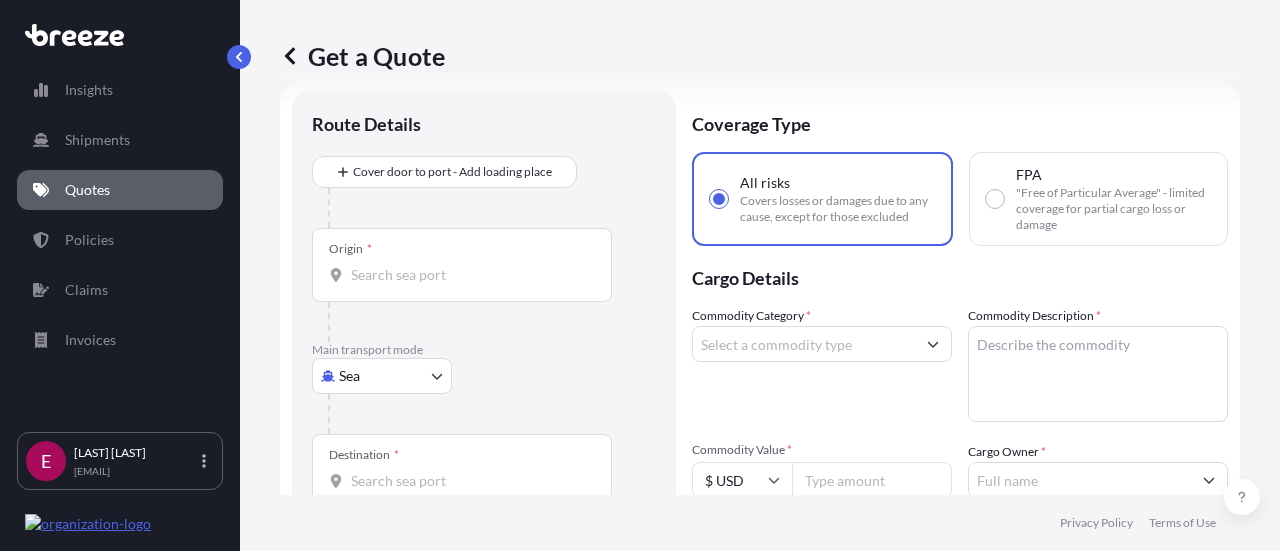 click on "Insights Shipments Quotes Policies Claims Invoices E [LAST] [LAST] [EMAIL] Get a Quote Route Details   Cover door to port - Add loading place Place of loading Road Road Rail Origin * Main transport mode Sea Sea Air Road Rail Destination * Cover port to door - Add place of discharge Road Road Rail Place of Discharge Coverage Type All risks Covers losses or damages due to any cause, except for those excluded FPA "Free of Particular Average" - limited coverage for partial cargo loss or damage Cargo Details Commodity Category * Commodity Description * Commodity Value   * $ USD Cargo Owner * Load Type * LCL LCL FCL Freight Cost   $ USD Booking Reference Vessel Name Special Conditions Hazardous Temperature Controlled Fragile Livestock Bulk Cargo Bagged Goods Used Goods Get a Quote Privacy Policy Terms of Use
0" at bounding box center (640, 275) 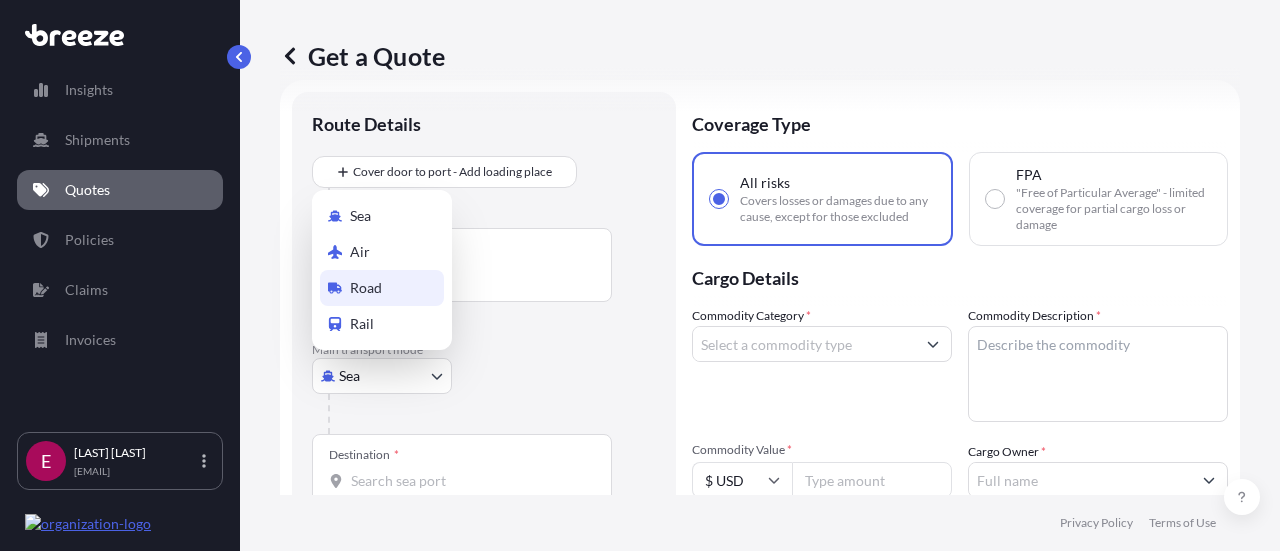 click on "Road" at bounding box center [366, 288] 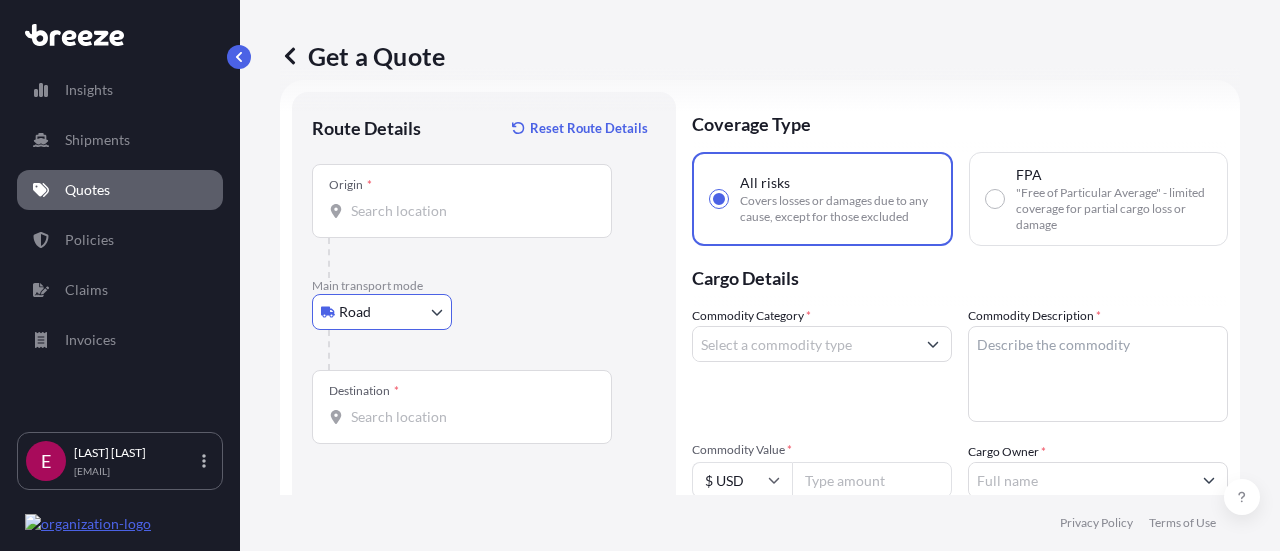 click on "Origin *" at bounding box center (469, 211) 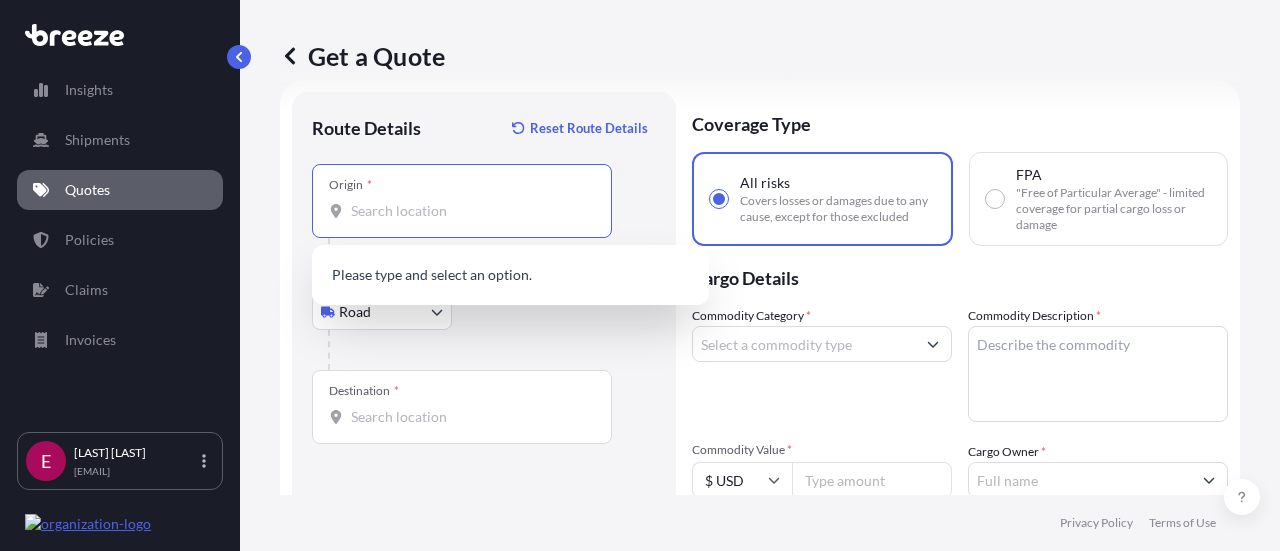 paste on "[CITY], [STATE] [POSTAL_CODE]" 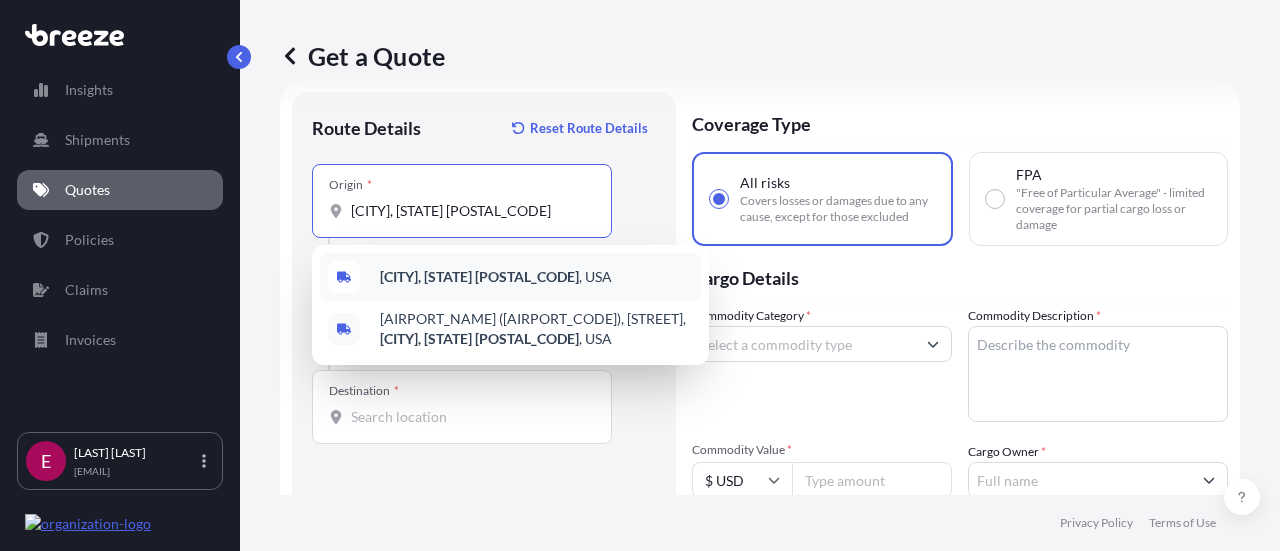 click on "[CITY], [STATE] [POSTAL_CODE]" at bounding box center (479, 276) 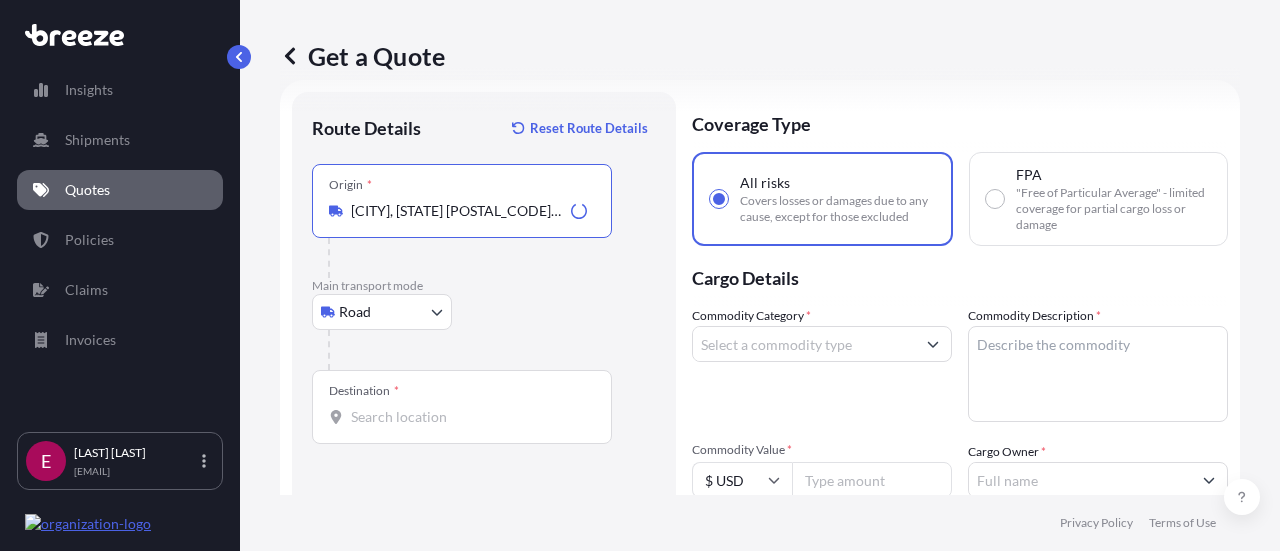 type on "[CITY], [STATE] [POSTAL_CODE], USA" 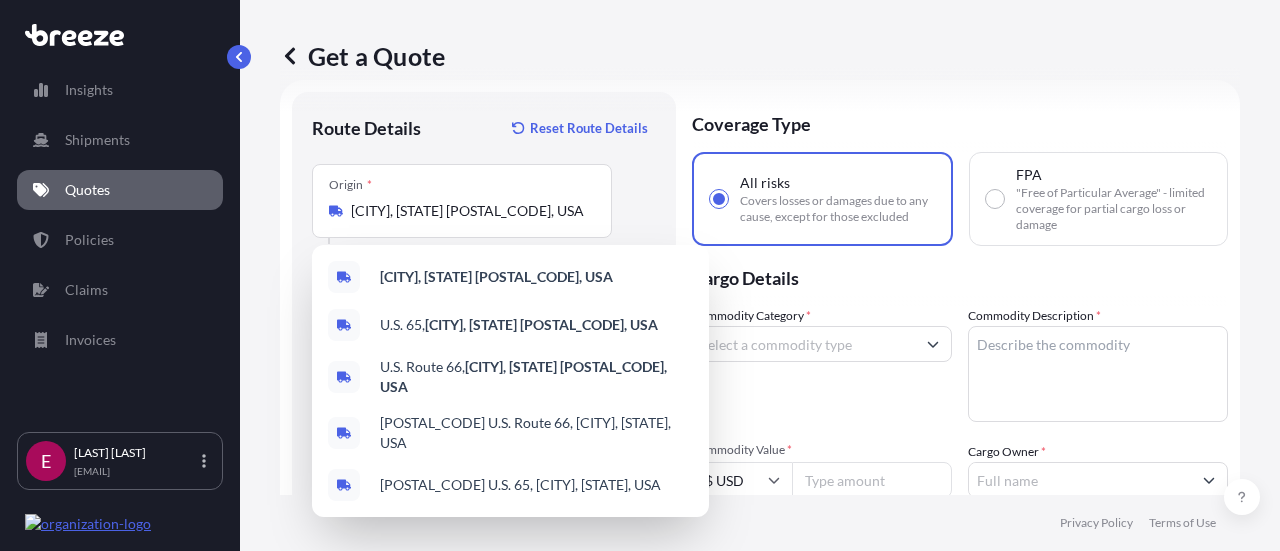 click on "Route Details Reset Route Details Place of loading Road Road Rail Origin * [CITY], [STATE] [POSTAL_CODE], USA Main transport mode Road Sea Air Road Rail Destination * Road Road Rail Place of Discharge" at bounding box center [484, 457] 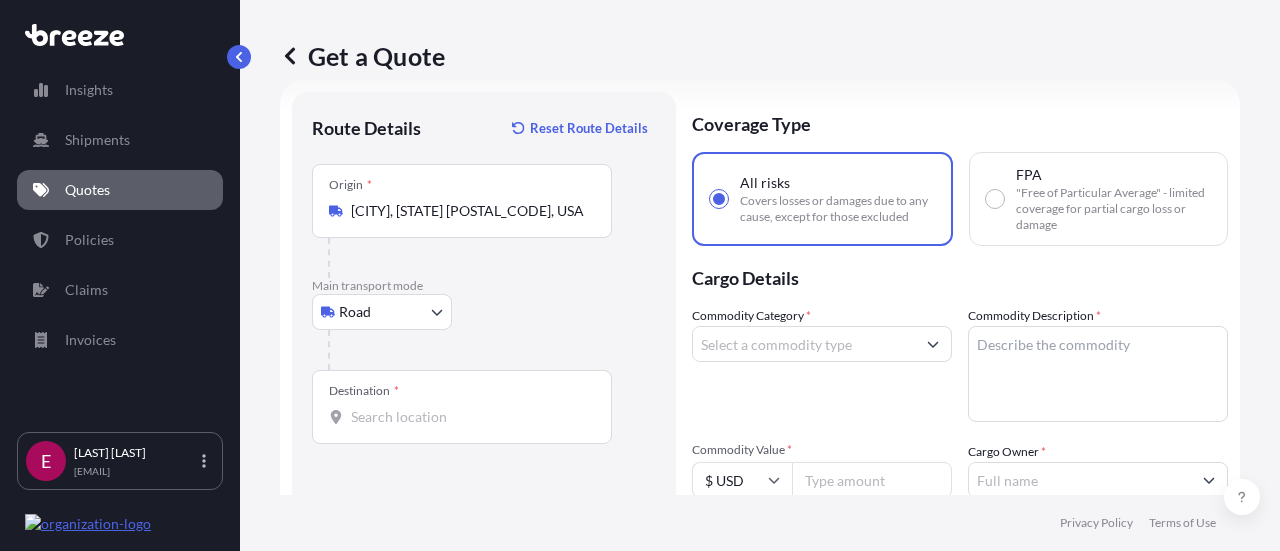 click on "Destination *" at bounding box center [462, 407] 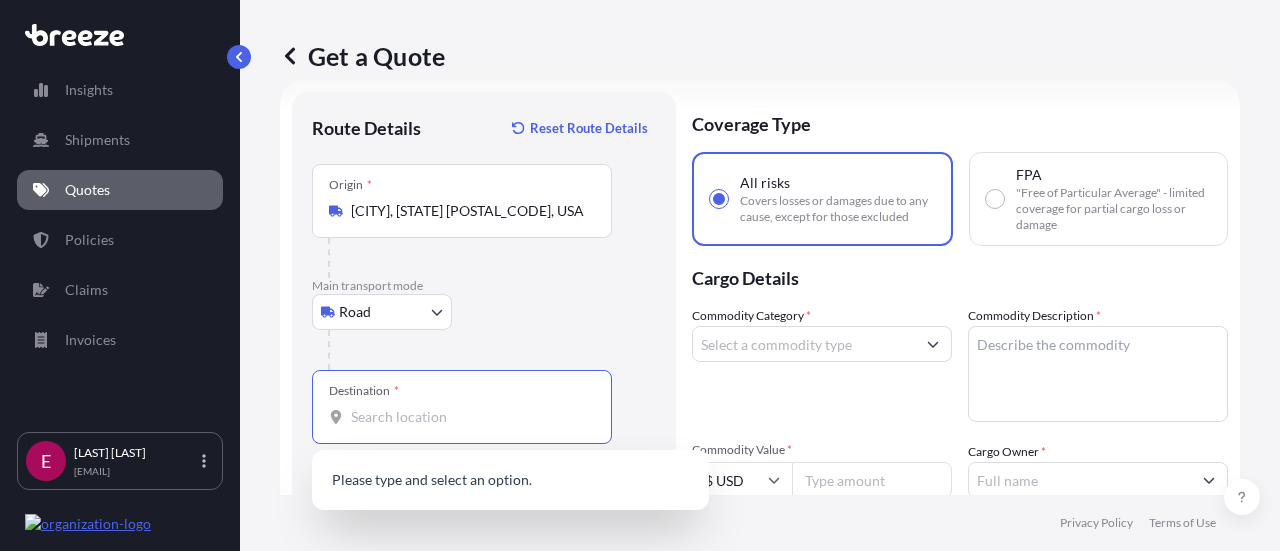 paste on "[CITY], [STATE] [POSTAL_CODE]" 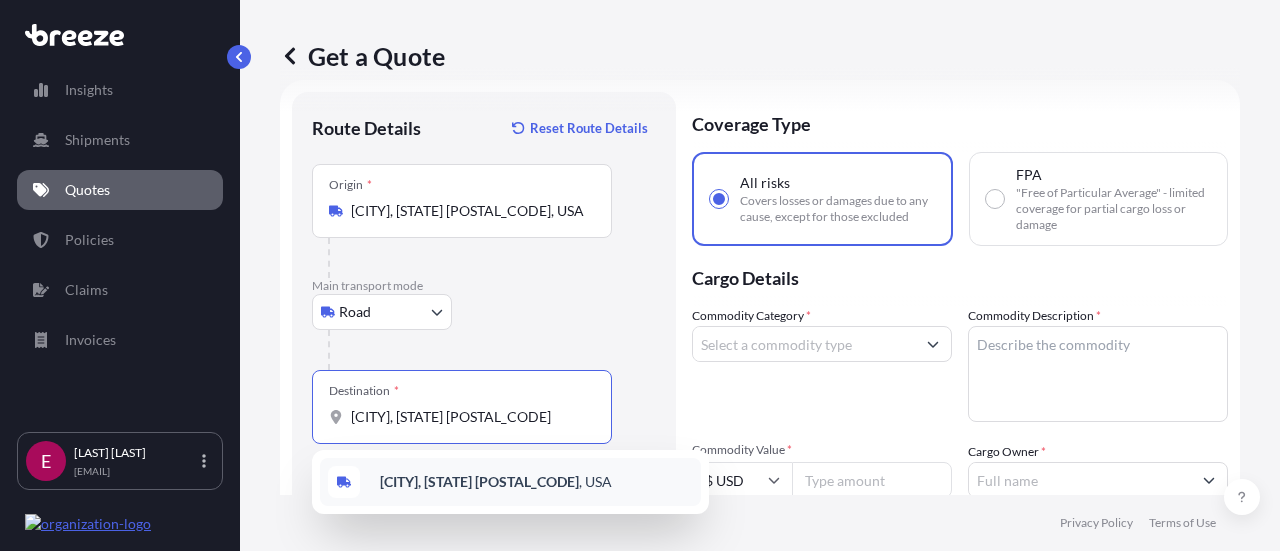 click on "[CITY], [STATE] [POSTAL_CODE] , USA" at bounding box center (510, 482) 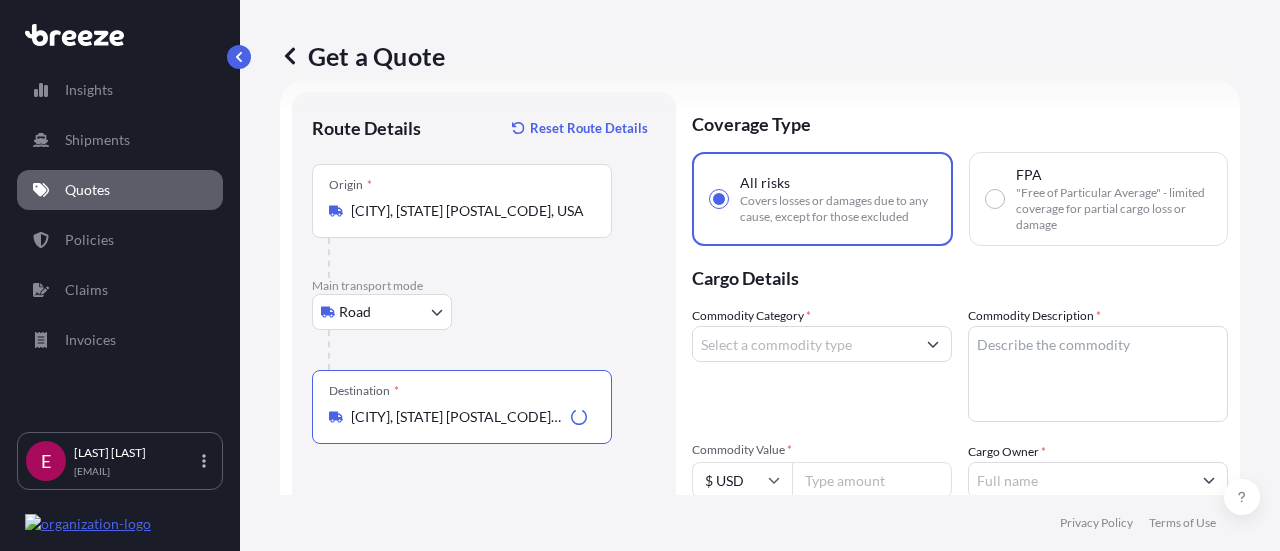 type on "[CITY], [STATE] [POSTAL_CODE], USA" 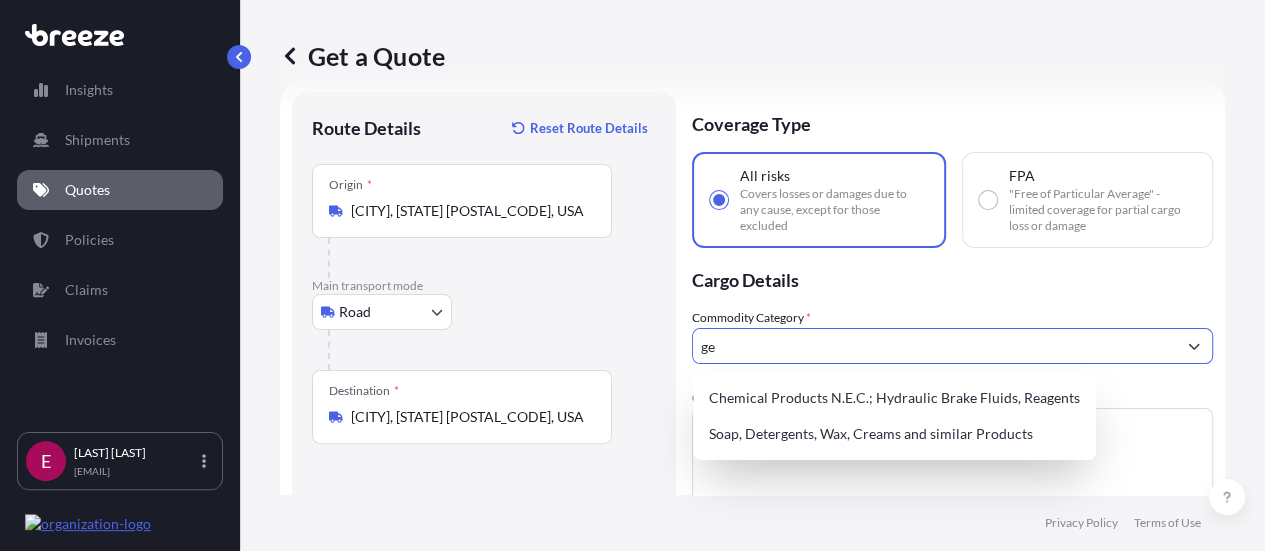 type on "g" 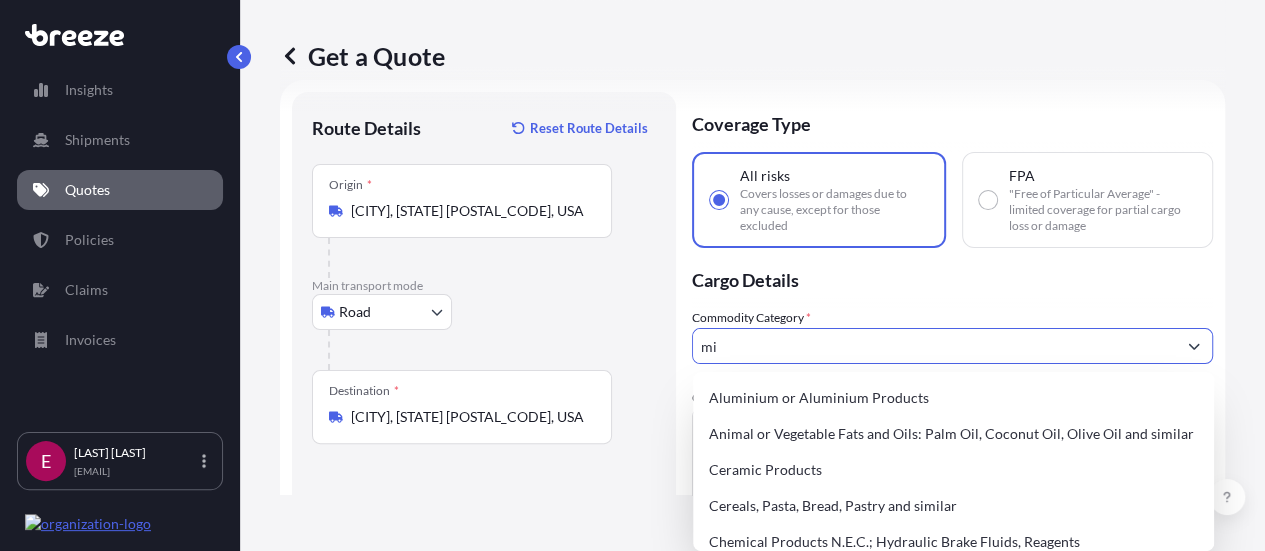 type on "m" 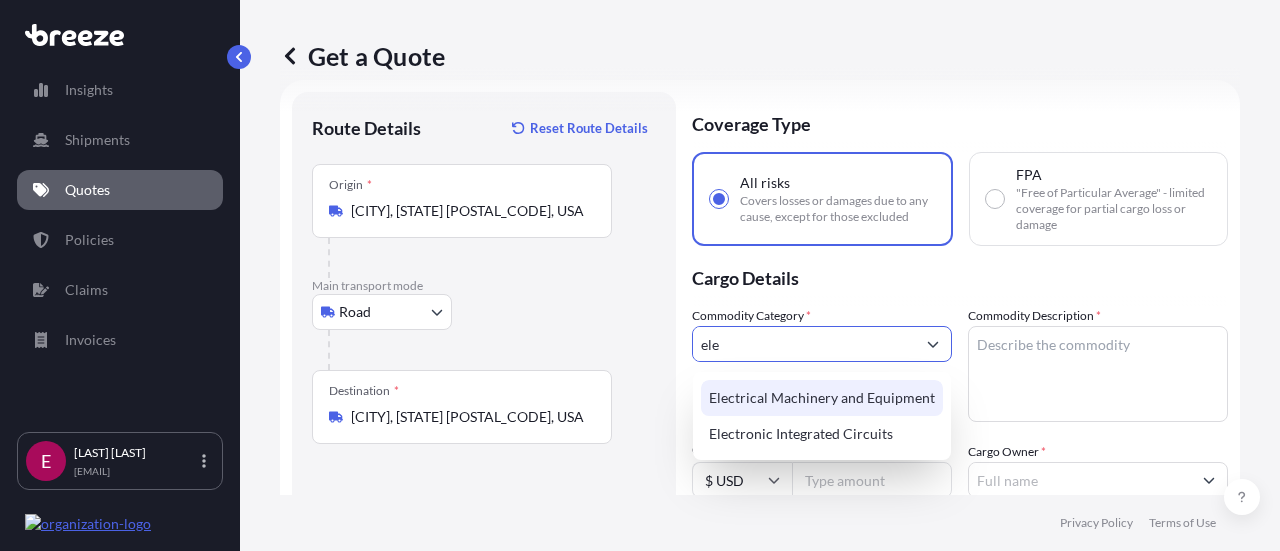 click on "Electrical Machinery and Equipment" at bounding box center (822, 398) 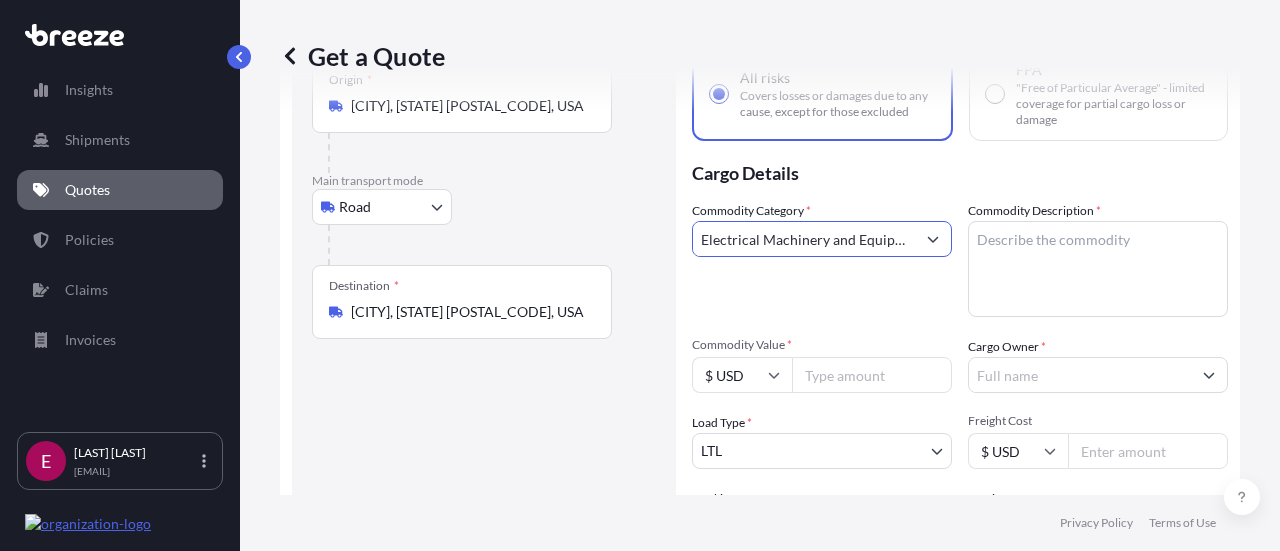 scroll, scrollTop: 140, scrollLeft: 0, axis: vertical 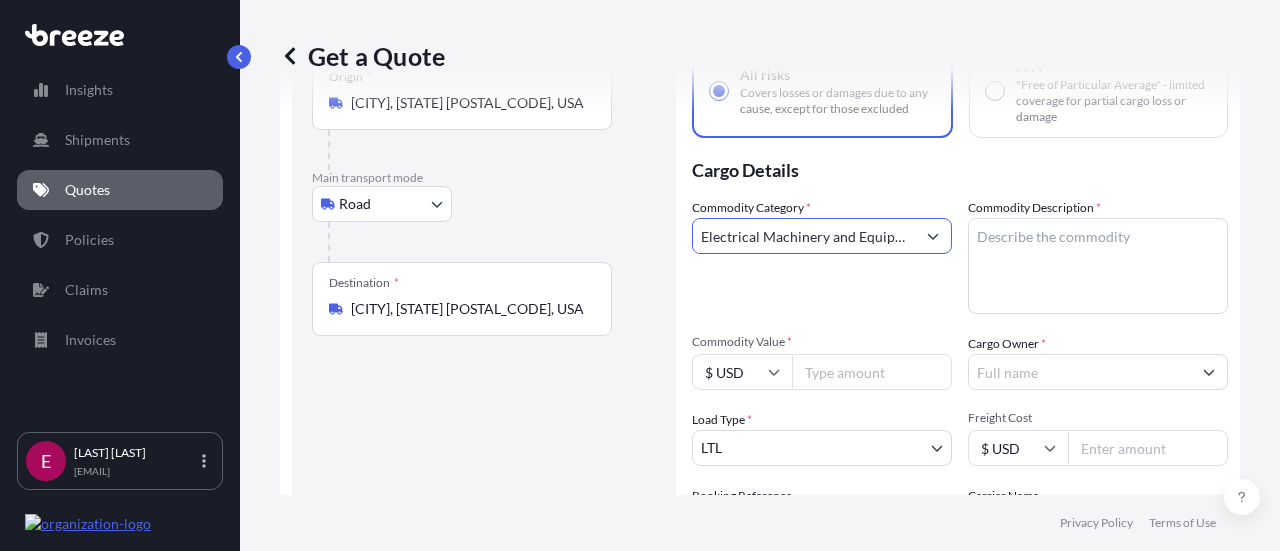 type on "Electrical Machinery and Equipment" 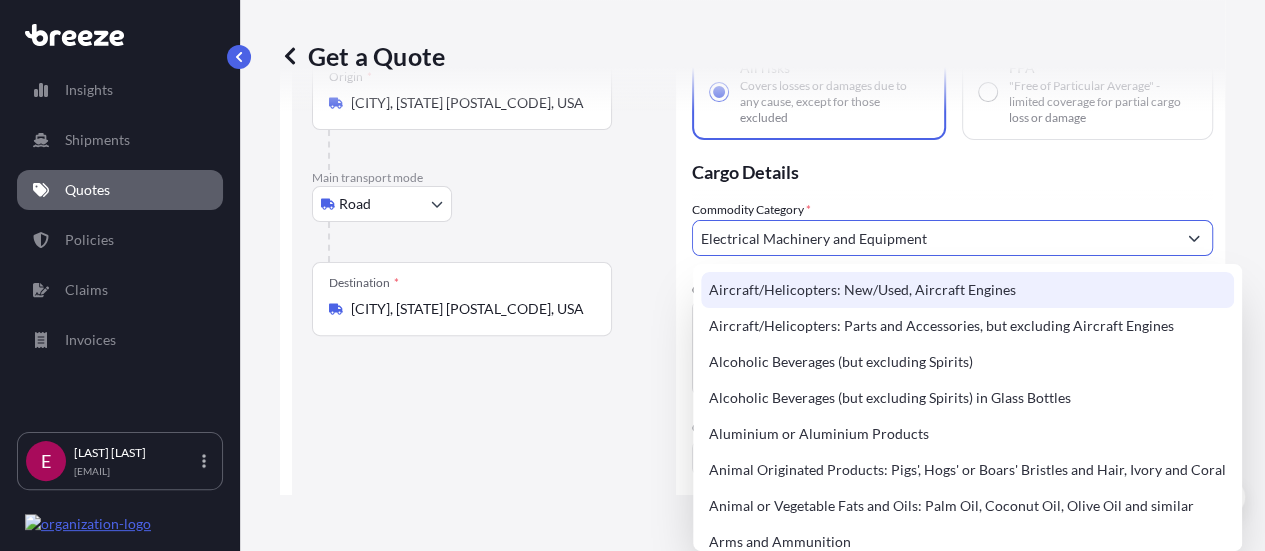 click on "Commodity Description *" at bounding box center (952, 348) 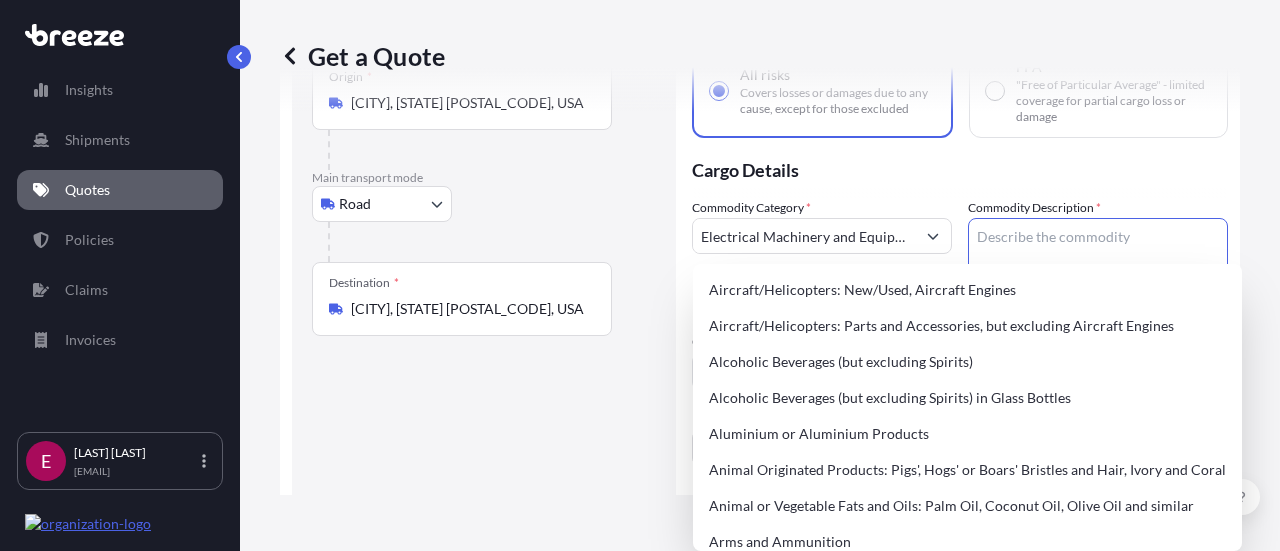 paste on "CARLYLES COMPRESSOR" 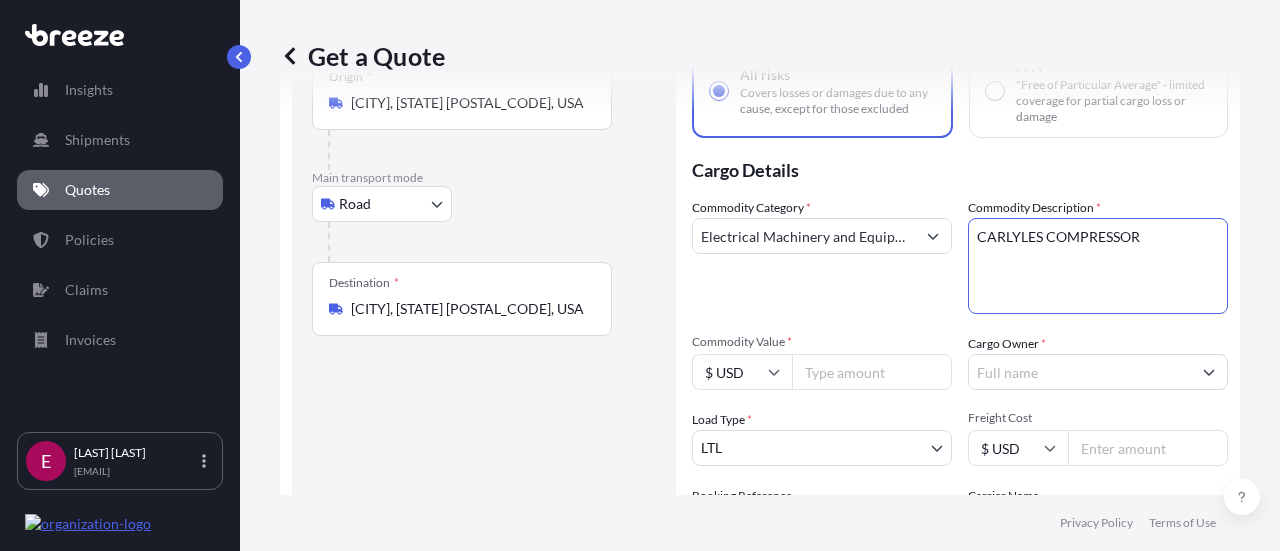 type on "CARLYLES COMPRESSOR" 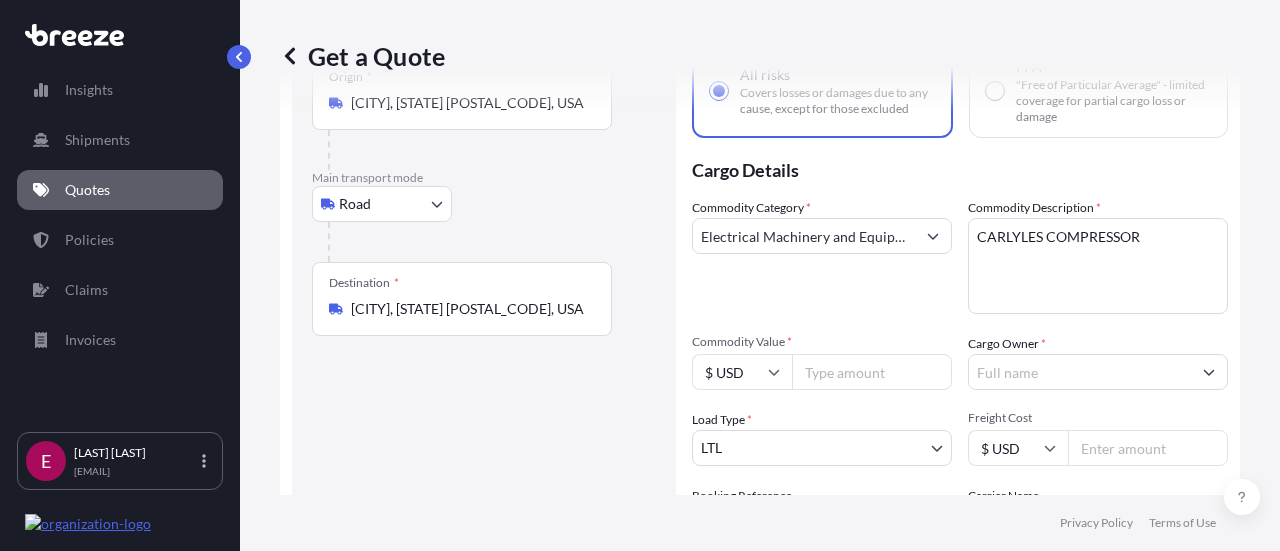 click on "Commodity Value   *" at bounding box center (872, 372) 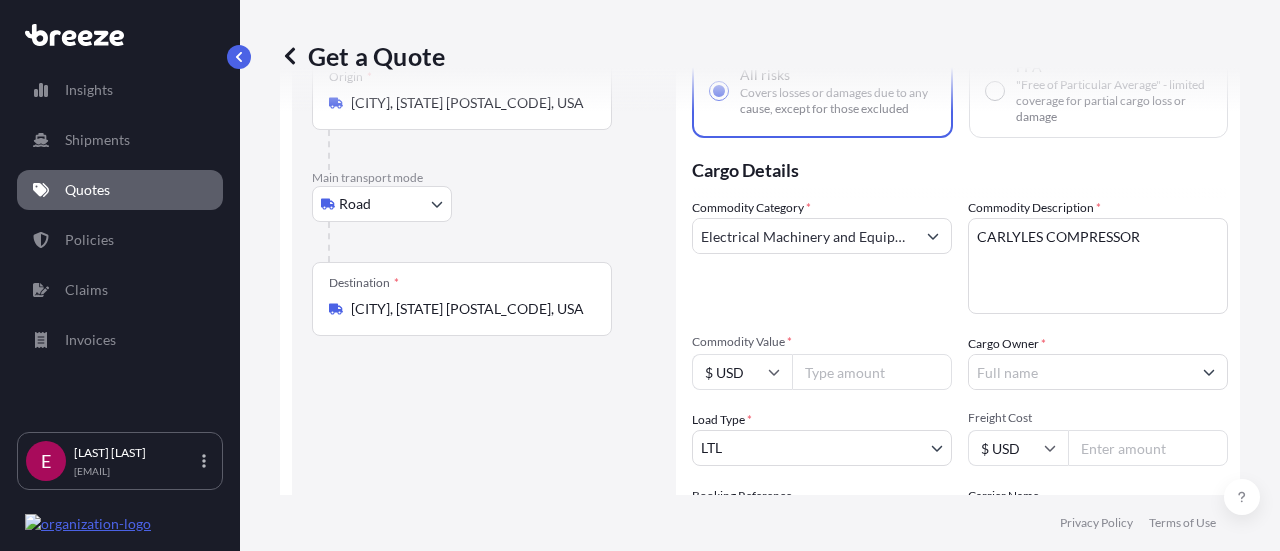 click on "CARLYLES COMPRESSOR" at bounding box center [1098, 266] 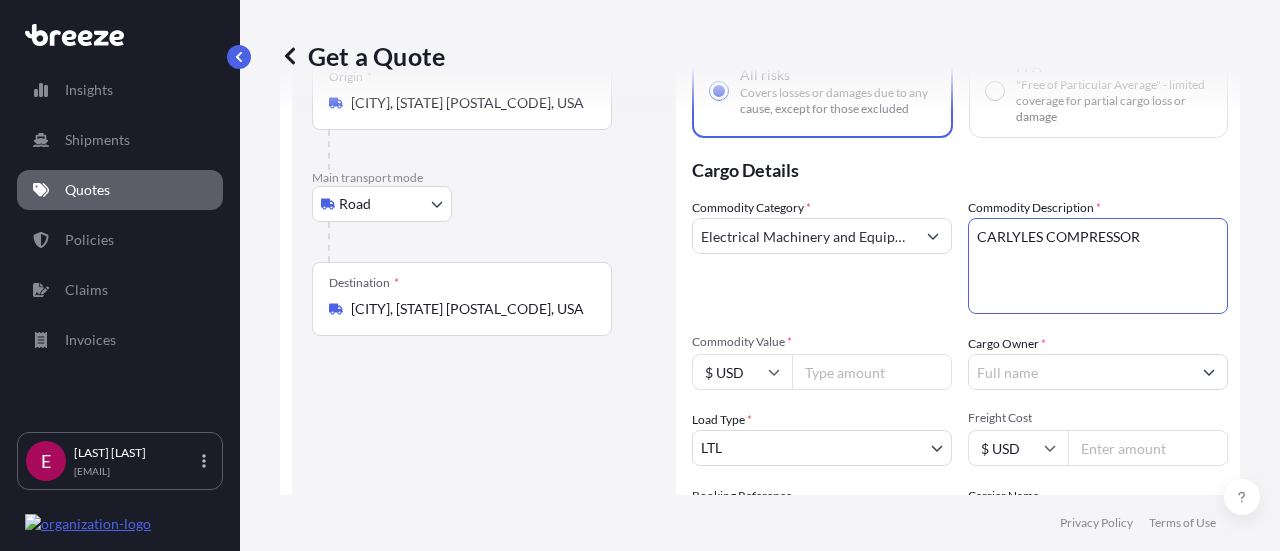 click on "CARLYLES COMPRESSOR" at bounding box center (1098, 266) 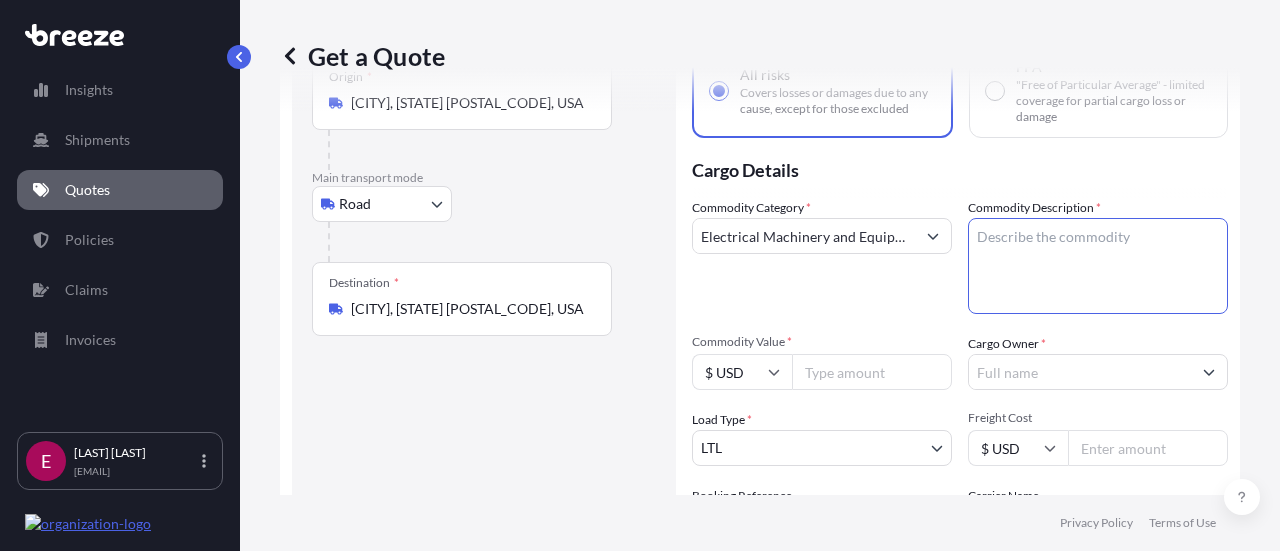 type 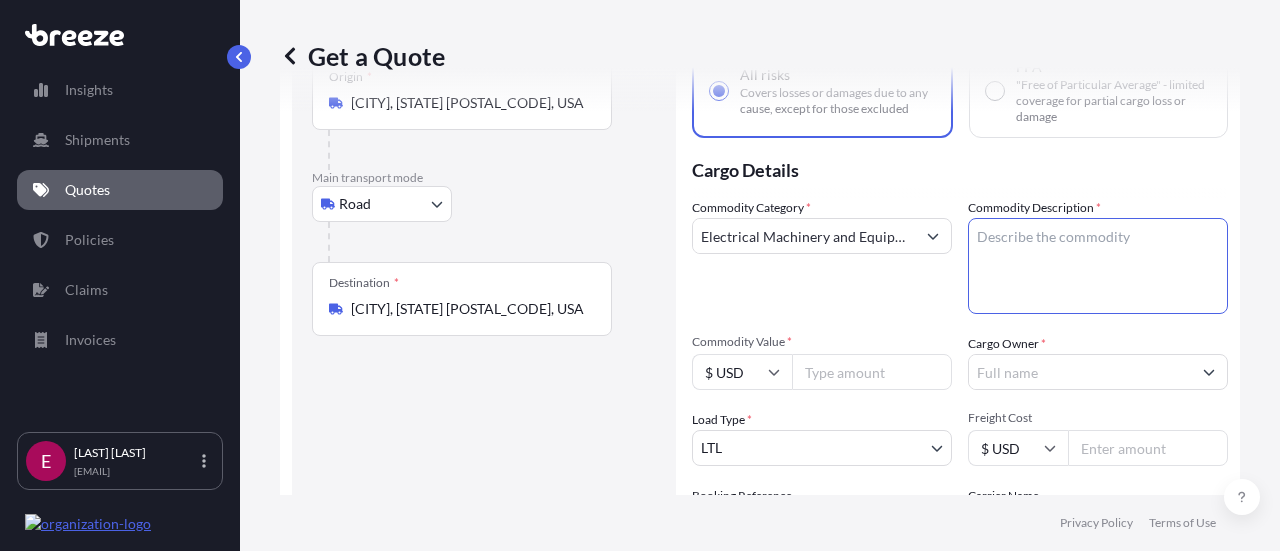 click on "Get a Quote" at bounding box center [760, 56] 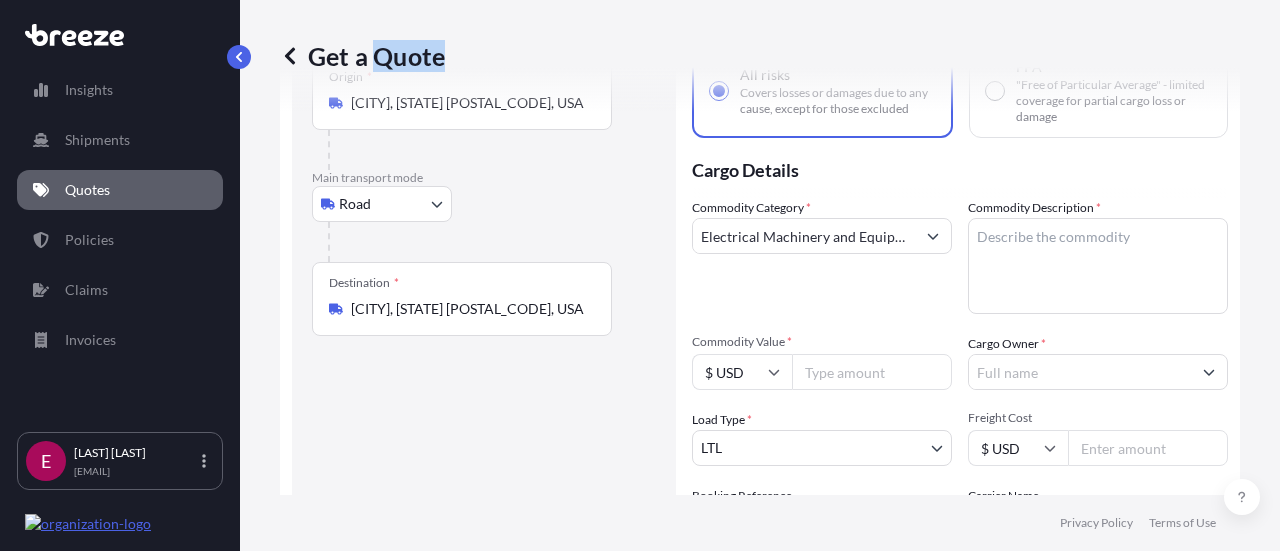 click on "Get a Quote" at bounding box center (760, 56) 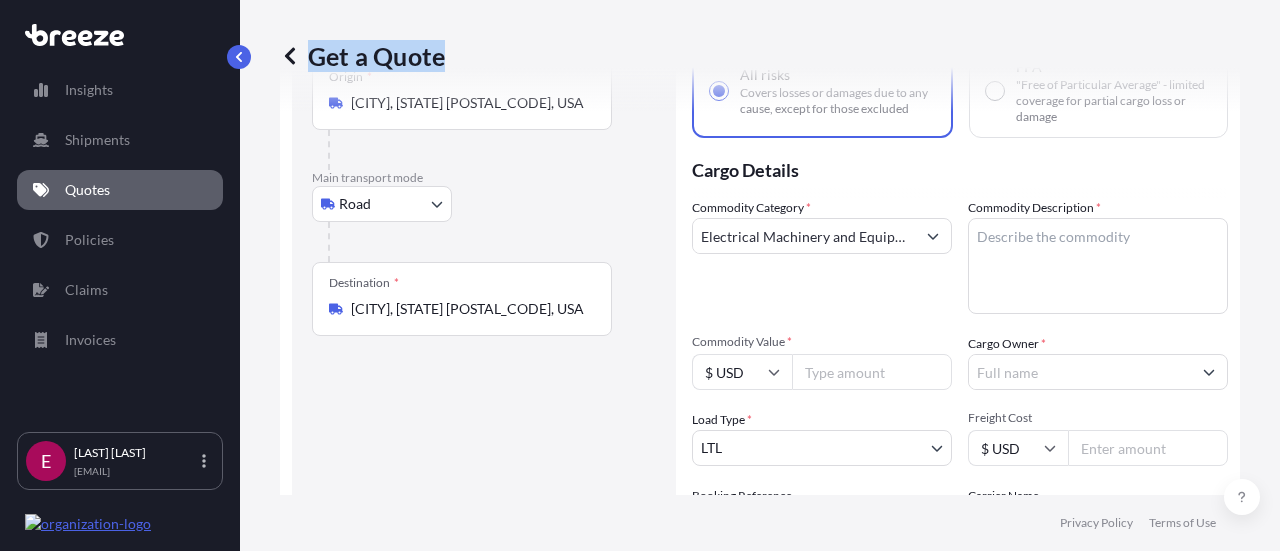 click on "Get a Quote" at bounding box center (760, 56) 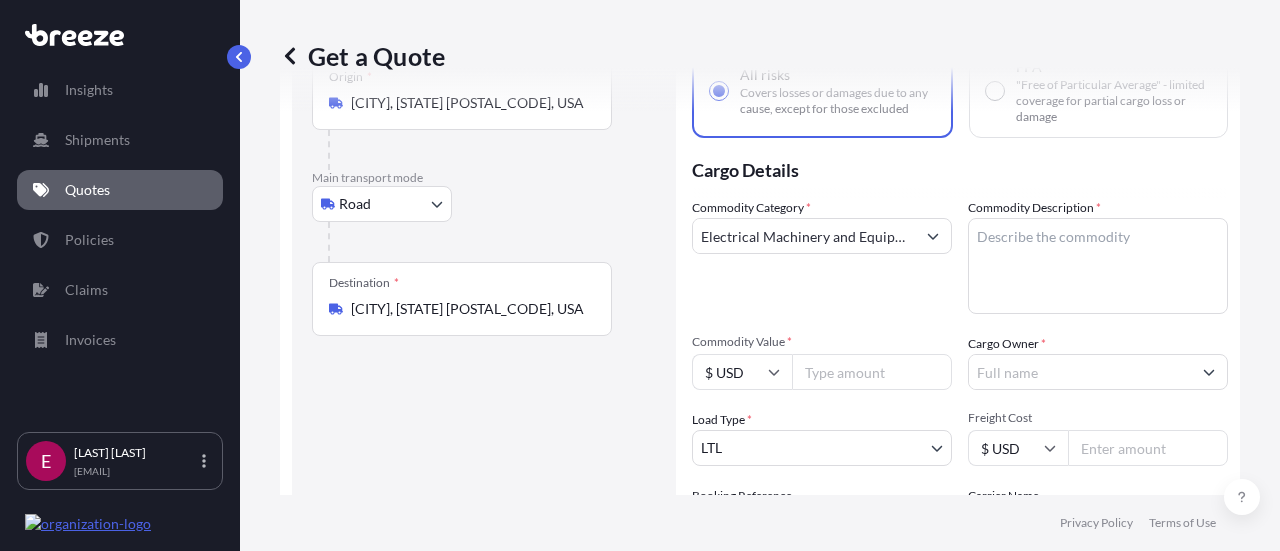 click on "Get a Quote" at bounding box center (760, 56) 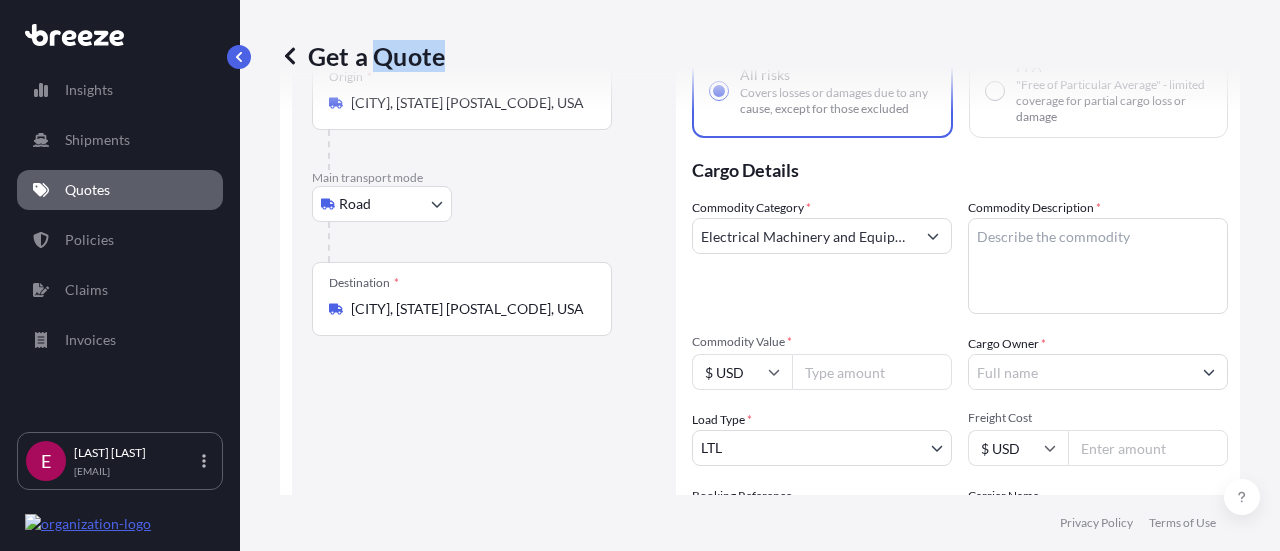 scroll, scrollTop: 12, scrollLeft: 0, axis: vertical 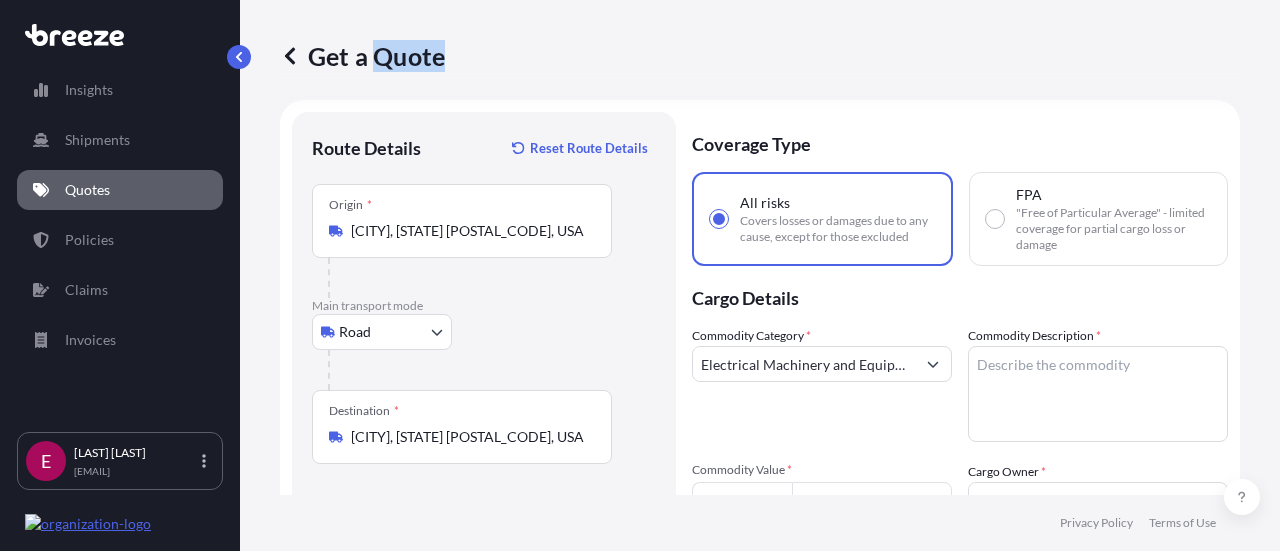 click on "[CITY], [STATE] [POSTAL_CODE], USA" at bounding box center [469, 231] 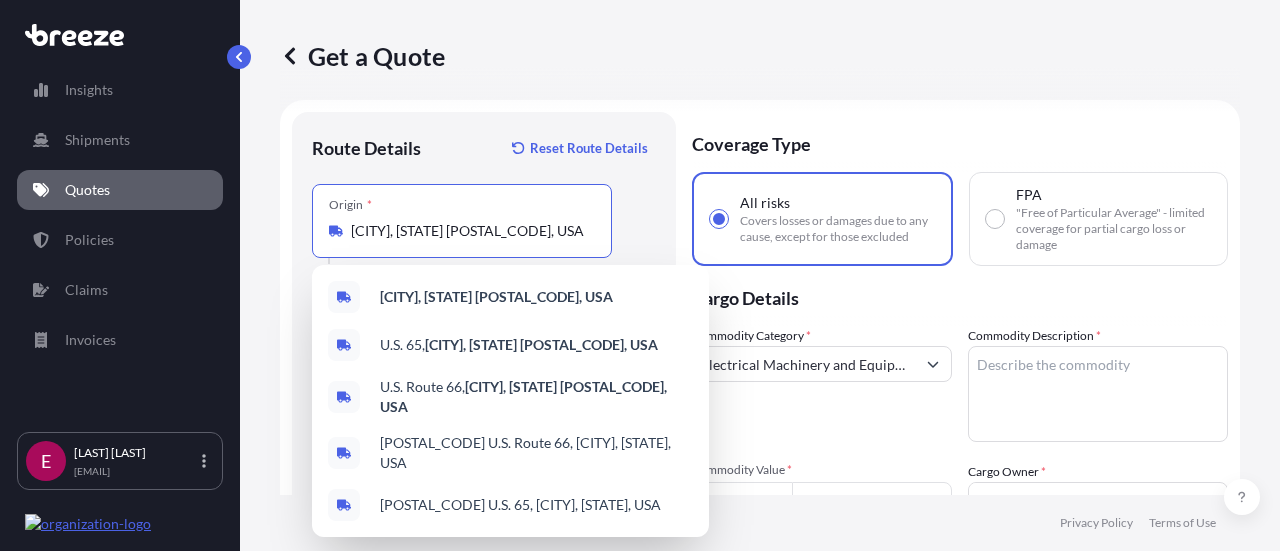 click on "[CITY], [STATE] [POSTAL_CODE], USA" at bounding box center [469, 231] 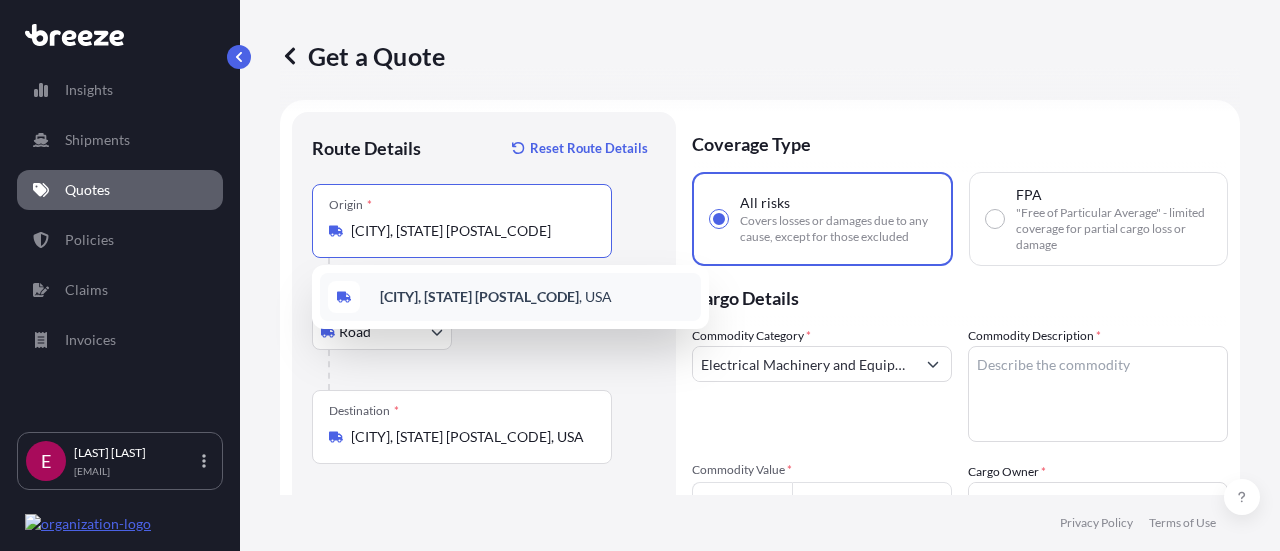 click on "[CITY], [STATE] [POSTAL_CODE] , USA" at bounding box center [496, 297] 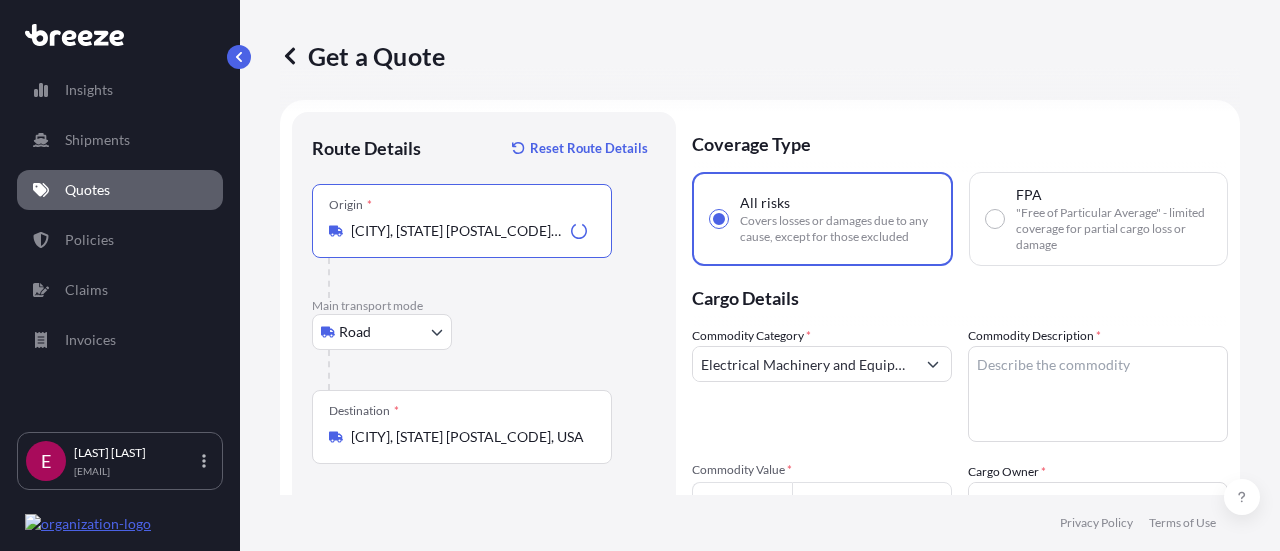 type on "[CITY], [STATE] [POSTAL_CODE], USA" 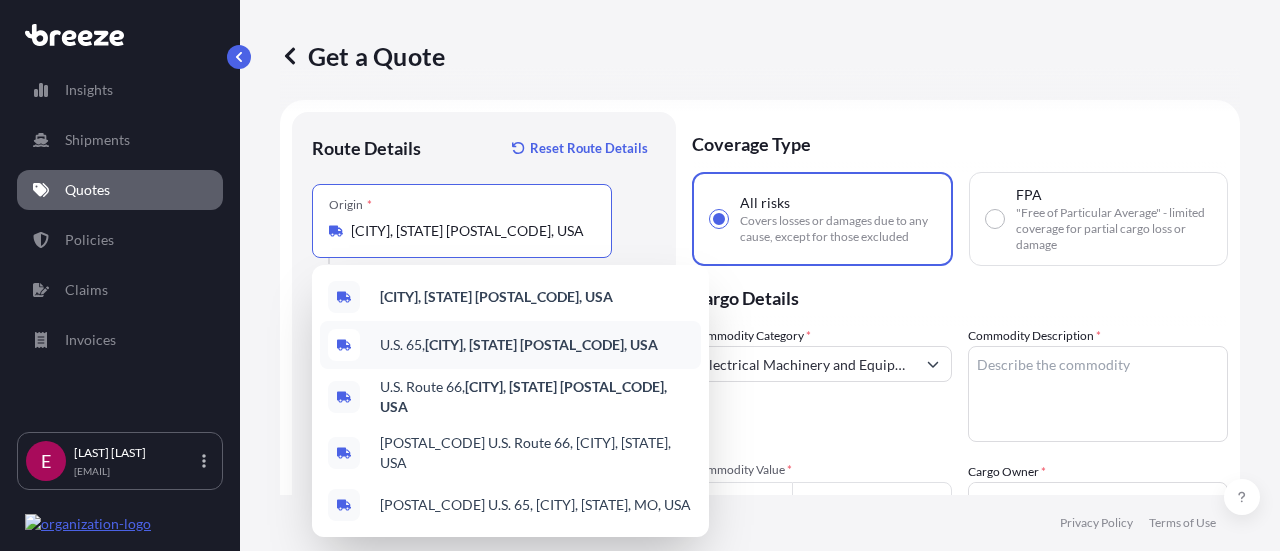 click on "Route Details Reset Route Details Place of loading Road Road Rail Origin * [CITY], [STATE] [POSTAL_CODE], USA Main transport mode Road Sea Air Road Rail Destination * [CITY], [STATE] [POSTAL_CODE], USA Road Road Rail Place of Discharge Coverage Type All risks Covers losses or damages due to any cause, except for those excluded FPA "Free of Particular Average" - limited coverage for partial cargo loss or damage Cargo Details Commodity Category * Electrical Machinery and Equipment Commodity Description * Commodity Value   * $ USD Cargo Owner * Load Type * LTL LTL FTL Freight Cost   $ USD Booking Reference Carrier Name Special Conditions Hazardous Temperature Controlled Fragile Livestock Bulk Cargo Bagged Goods Used Goods Get a Quote" at bounding box center [760, 477] 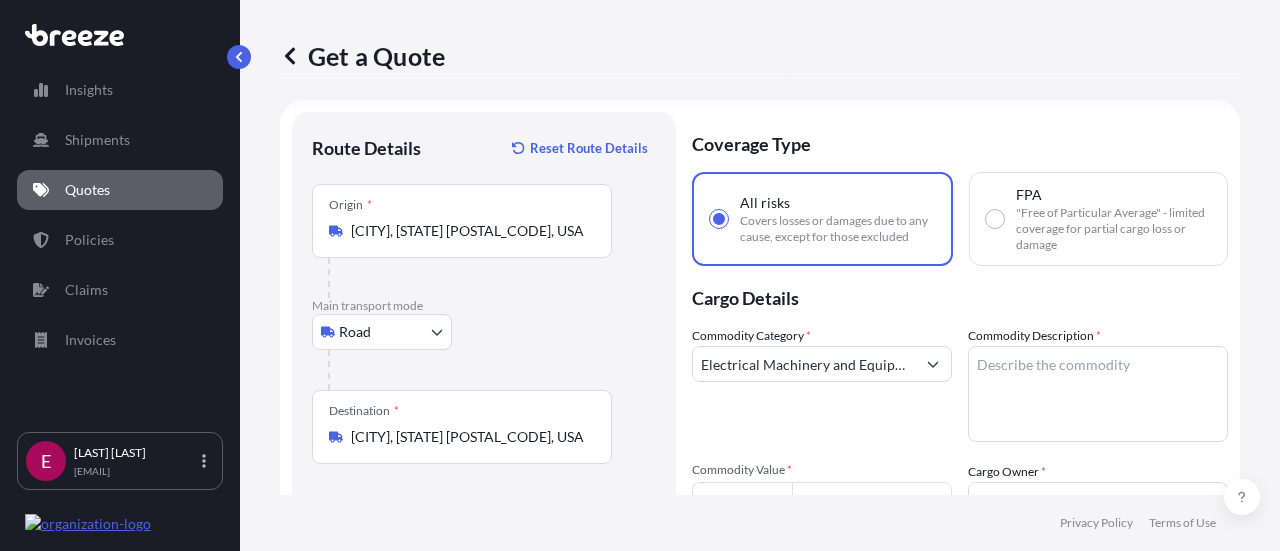 click on "[CITY], [STATE] [POSTAL_CODE], USA" at bounding box center (469, 437) 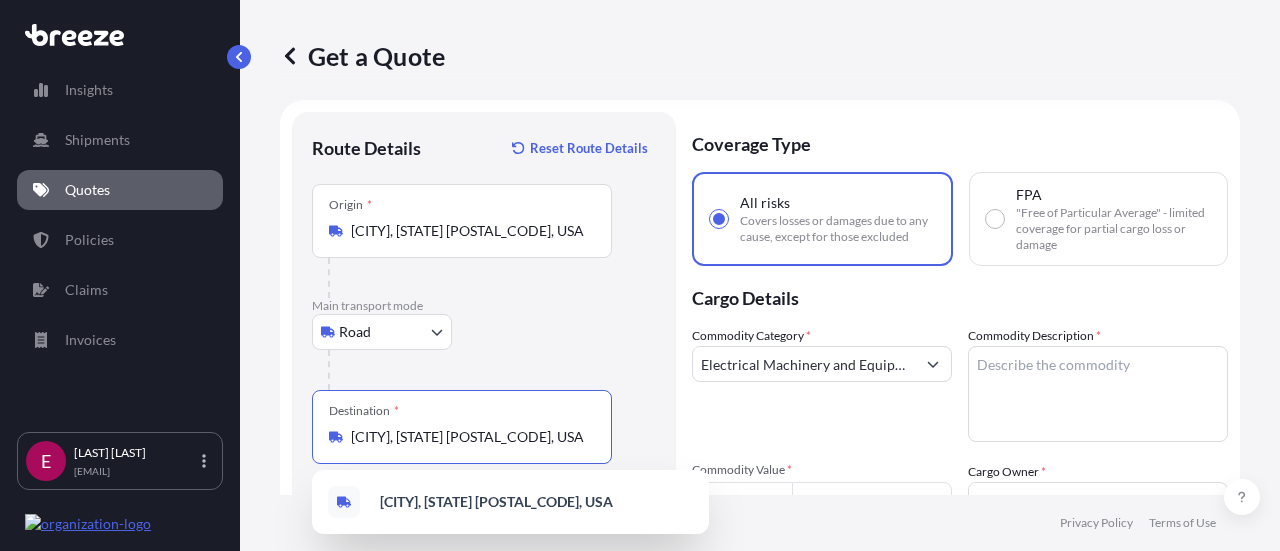 click on "[CITY], [STATE] [POSTAL_CODE], USA" at bounding box center [469, 437] 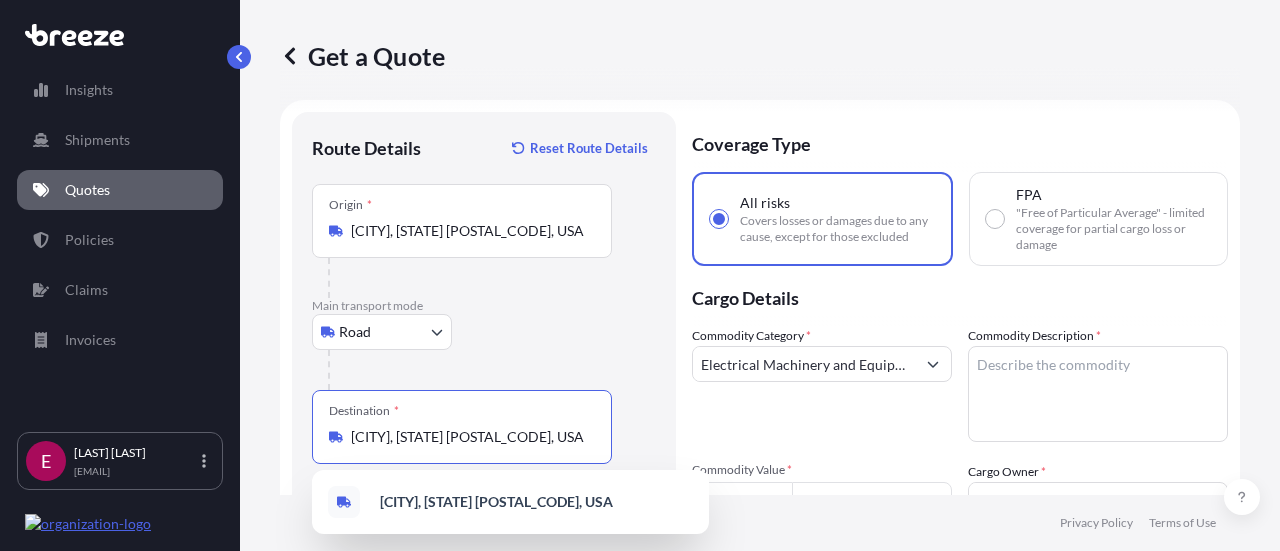 click on "[CITY], [STATE] [POSTAL_CODE], USA" at bounding box center (469, 437) 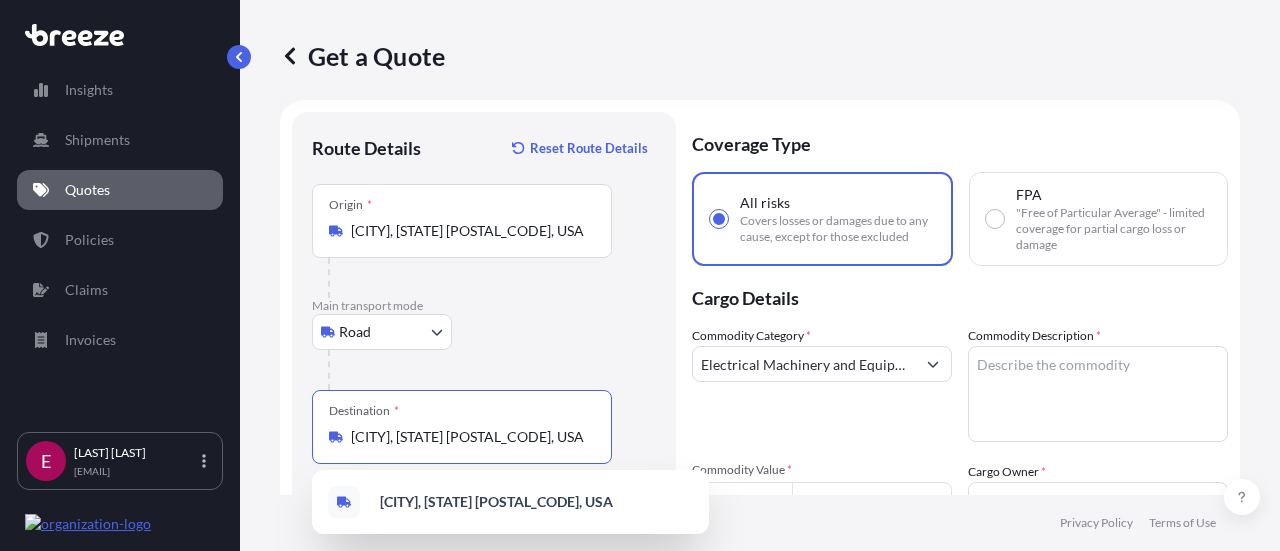 paste on "[CITY], [STATE] [POSTAL_CODE]" 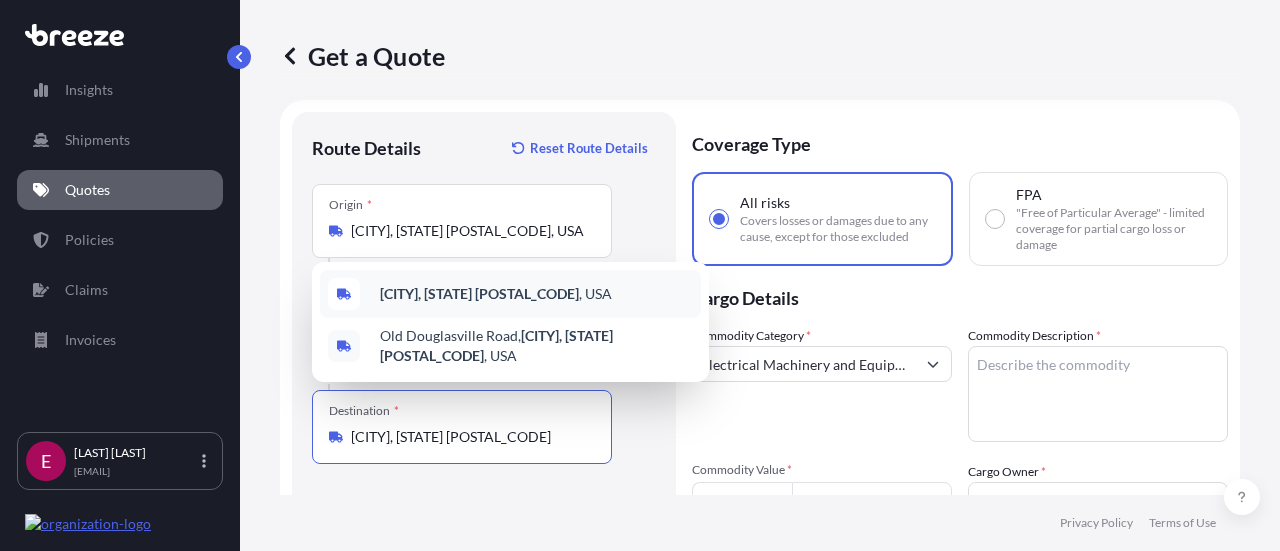click on "[CITY], [STATE] [POSTAL_CODE]" at bounding box center (479, 293) 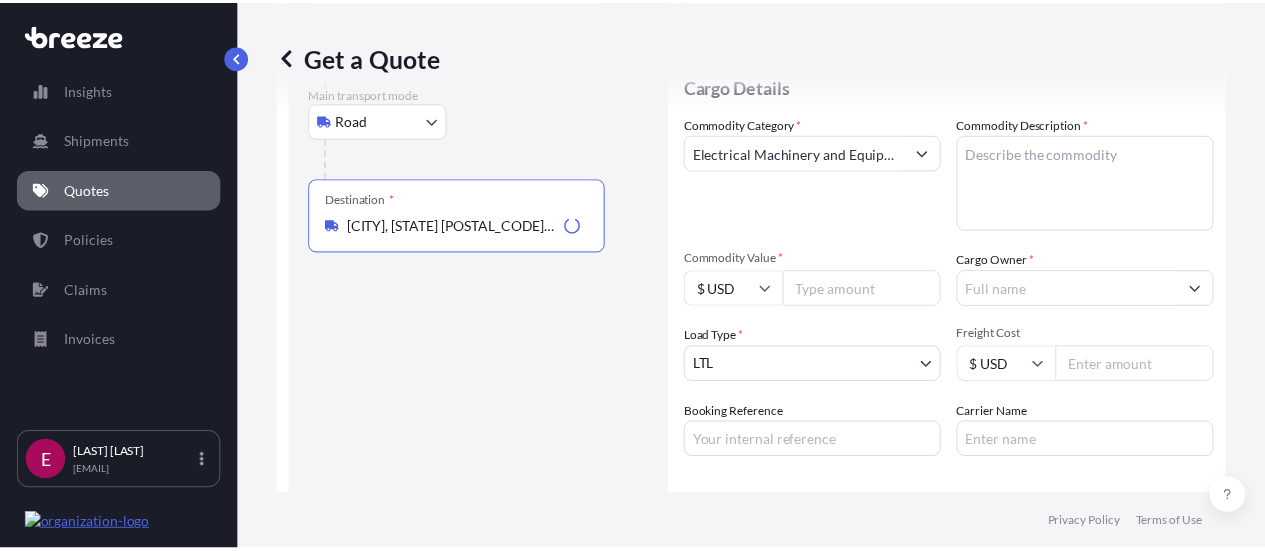 scroll, scrollTop: 225, scrollLeft: 0, axis: vertical 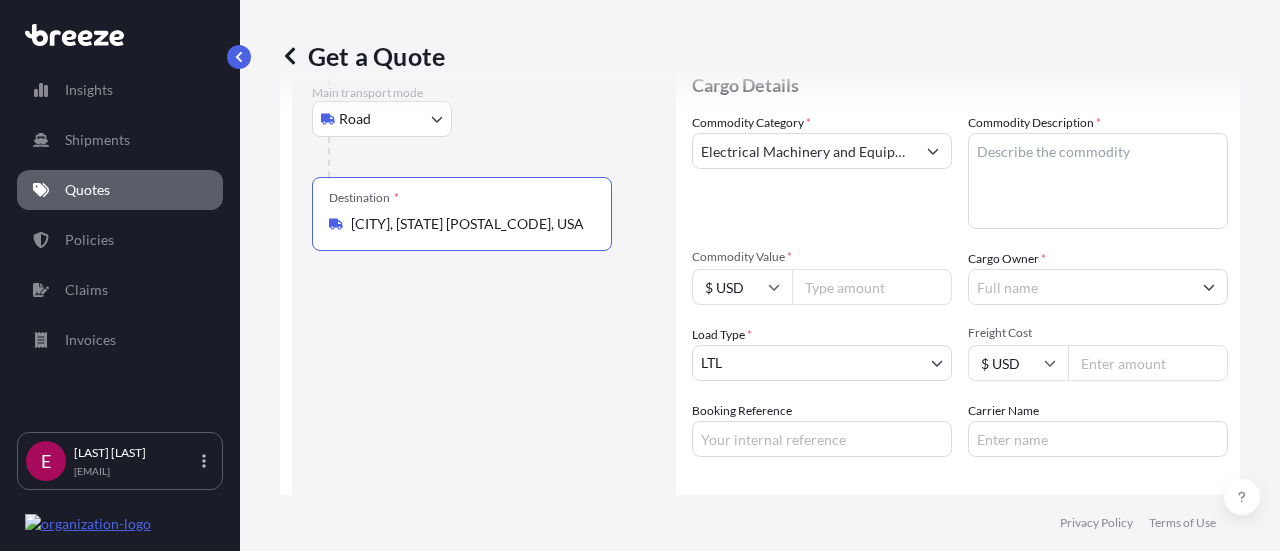 type on "[CITY], [STATE] [POSTAL_CODE], USA" 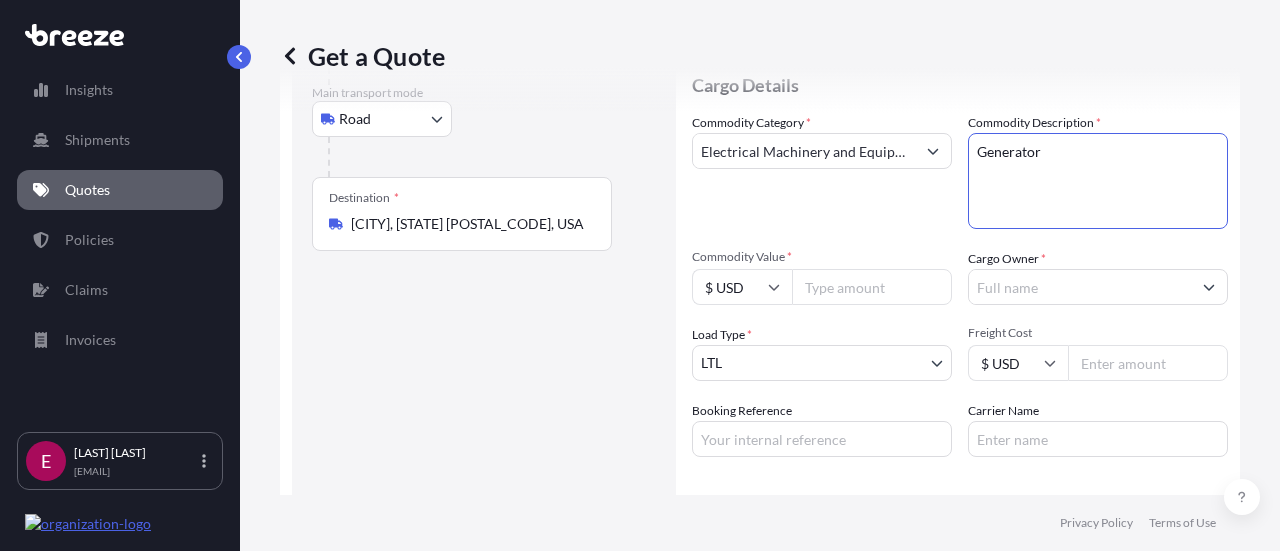 type on "Generator" 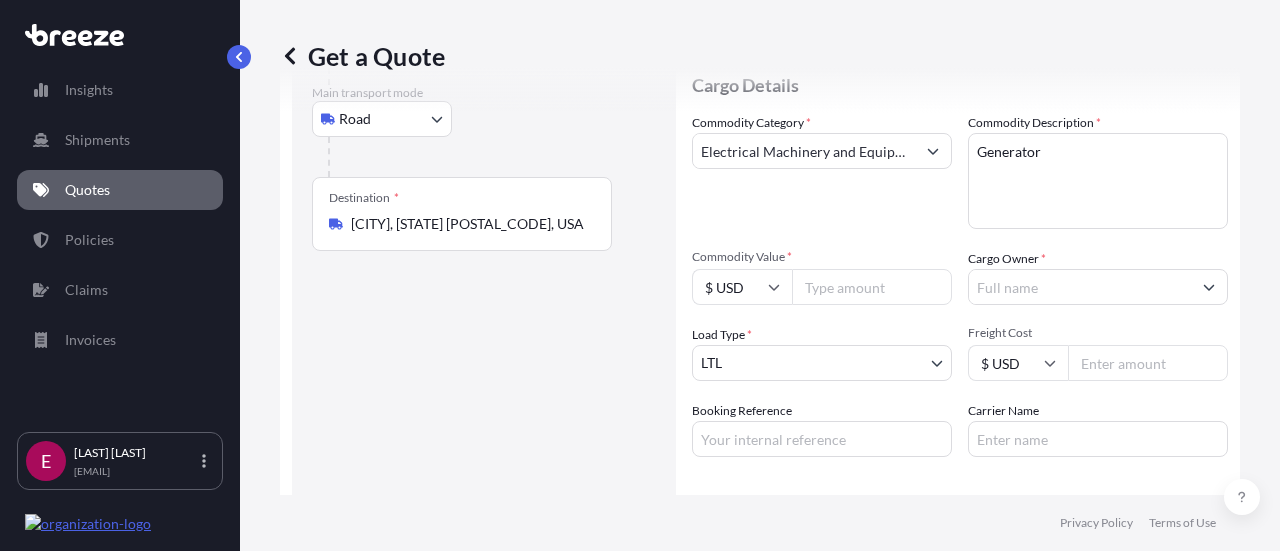 click on "Commodity Value   *" at bounding box center [872, 287] 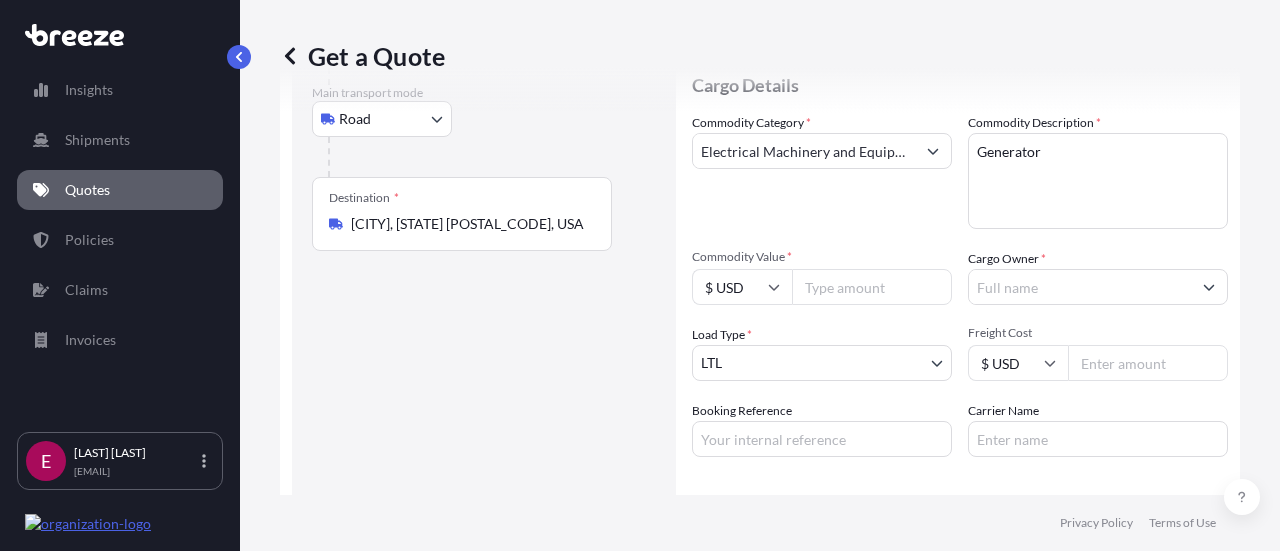 paste on "1630" 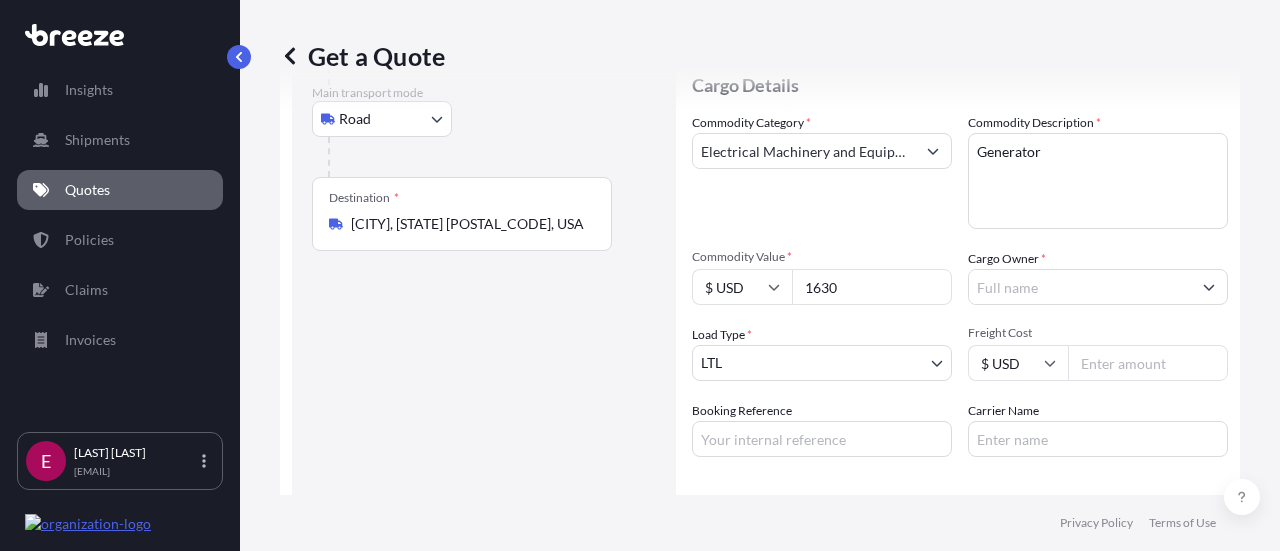 type on "1630" 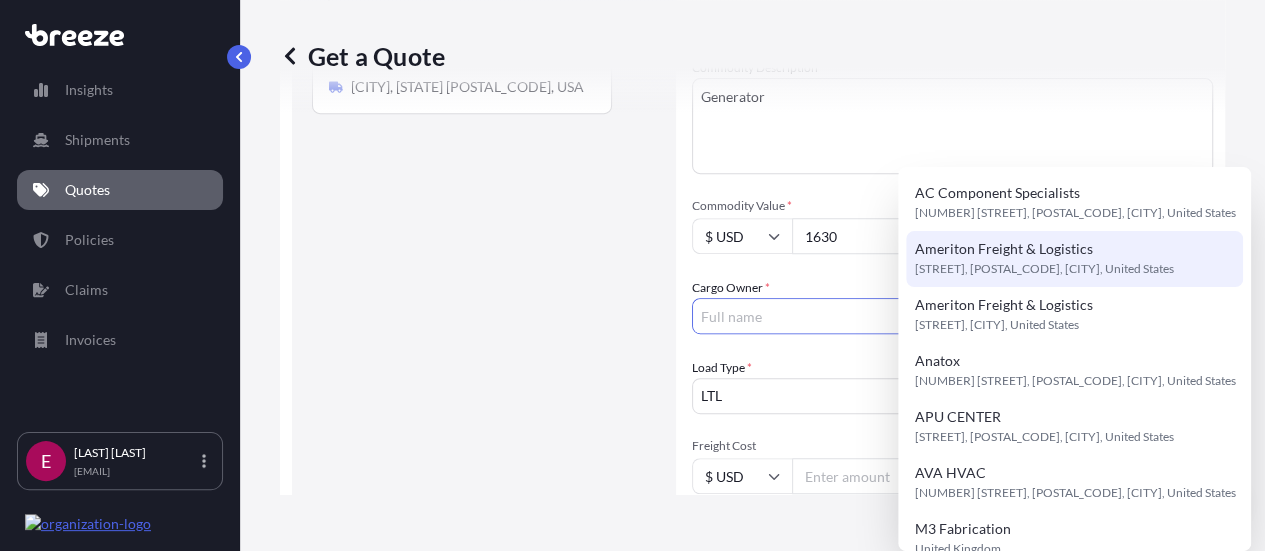 scroll, scrollTop: 372, scrollLeft: 0, axis: vertical 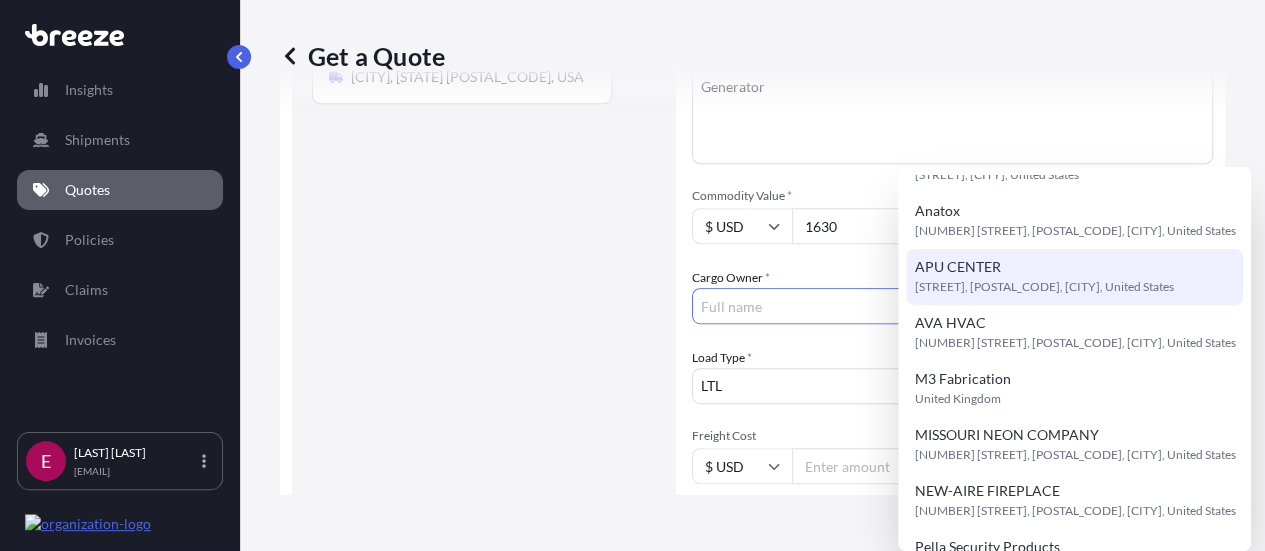 click on "APU CENTER [STREET], [POSTAL_CODE], [CITY], United States" at bounding box center (1074, 277) 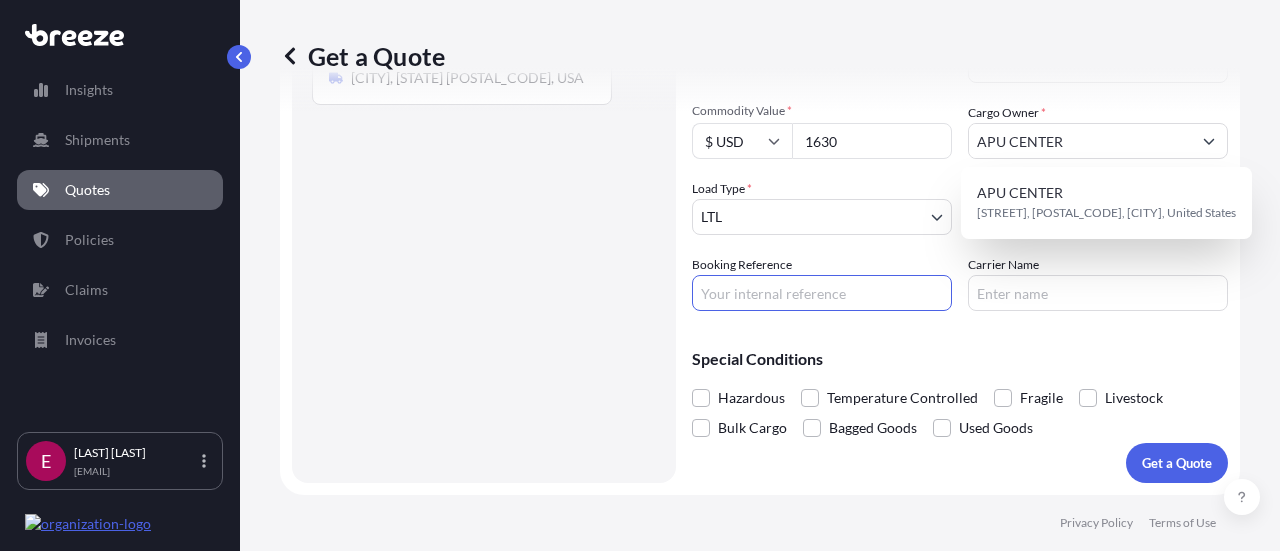 click on "Booking Reference" at bounding box center [822, 293] 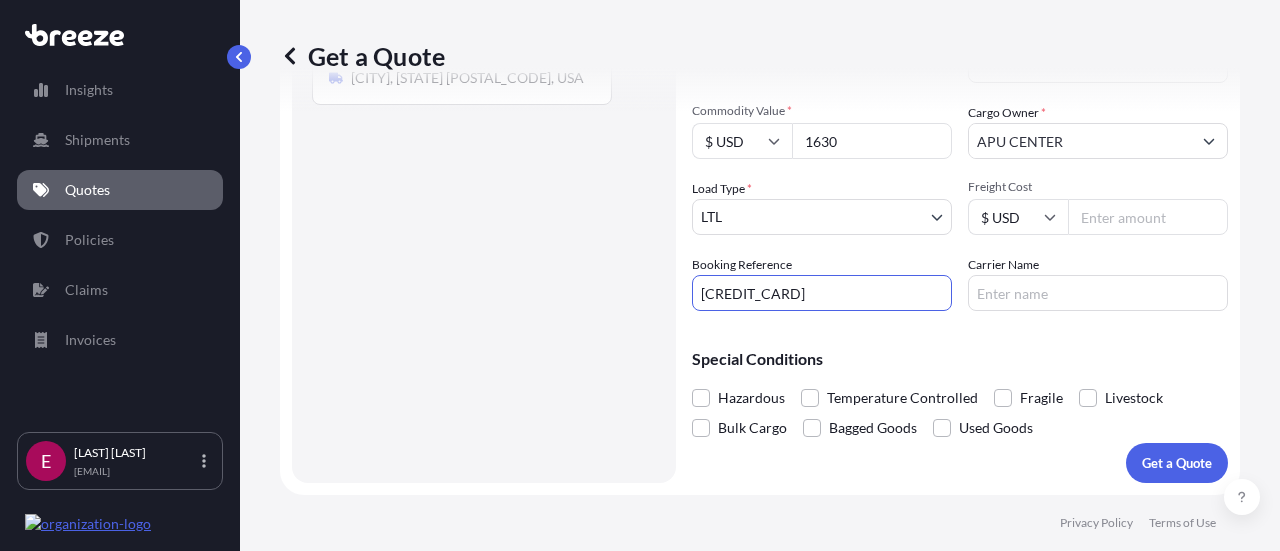 type on "[CREDIT_CARD]" 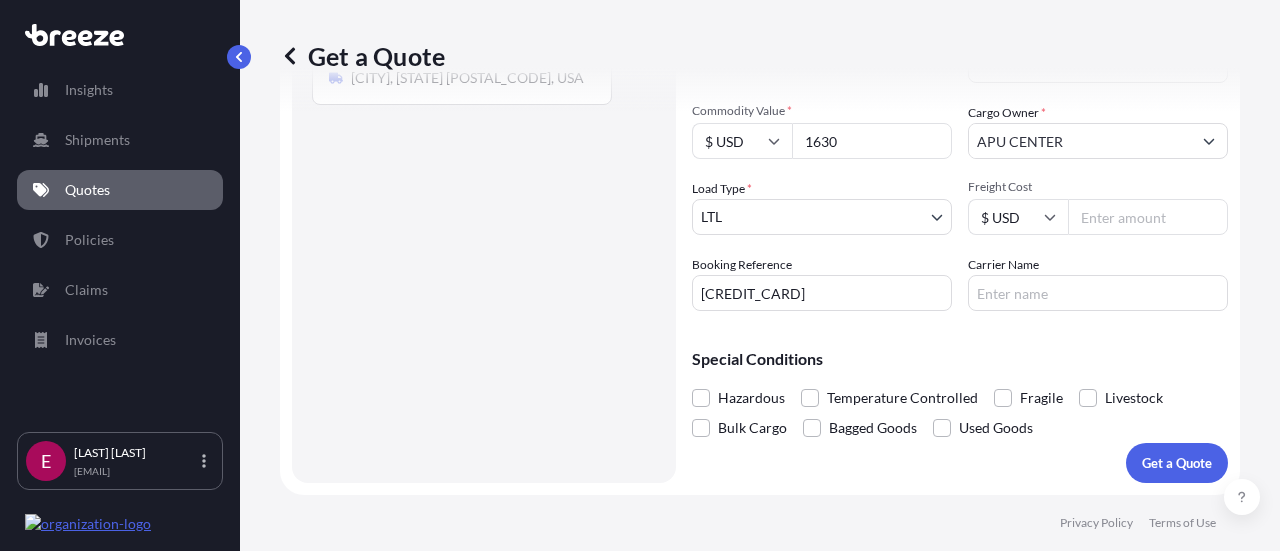 click on "Route Details Reset Route Details Place of loading Road Road Rail Origin * [CITY], [STATE] [POSTAL_CODE], USA Main transport mode Road Sea Air Road Rail Destination * [CITY], [STATE] [POSTAL_CODE], USA Road Road Rail Place of Discharge" at bounding box center [484, 118] 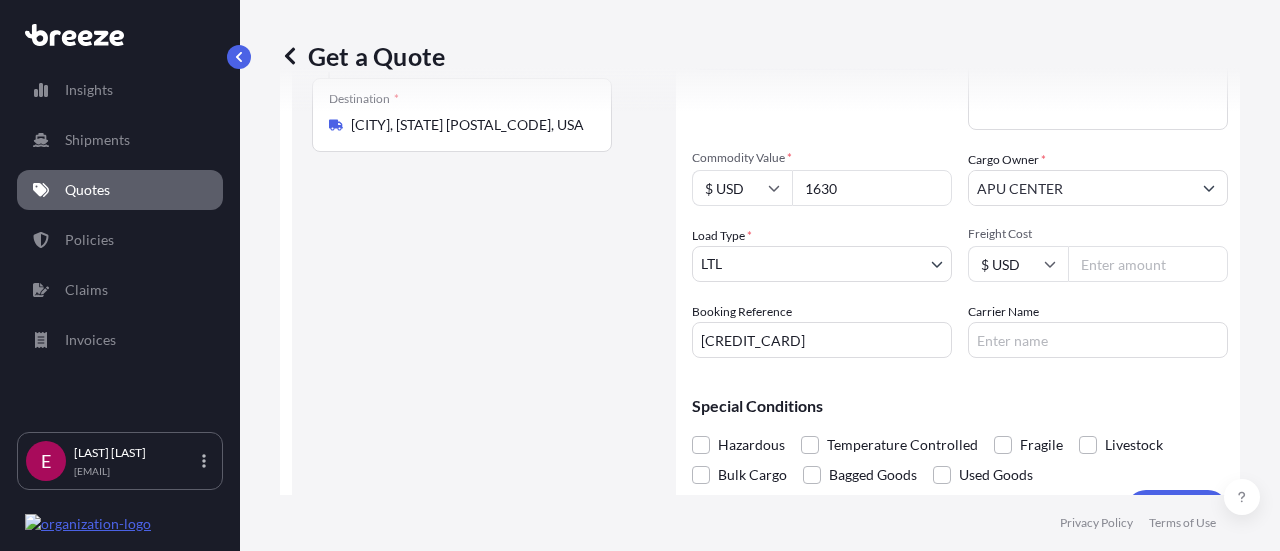 scroll, scrollTop: 372, scrollLeft: 0, axis: vertical 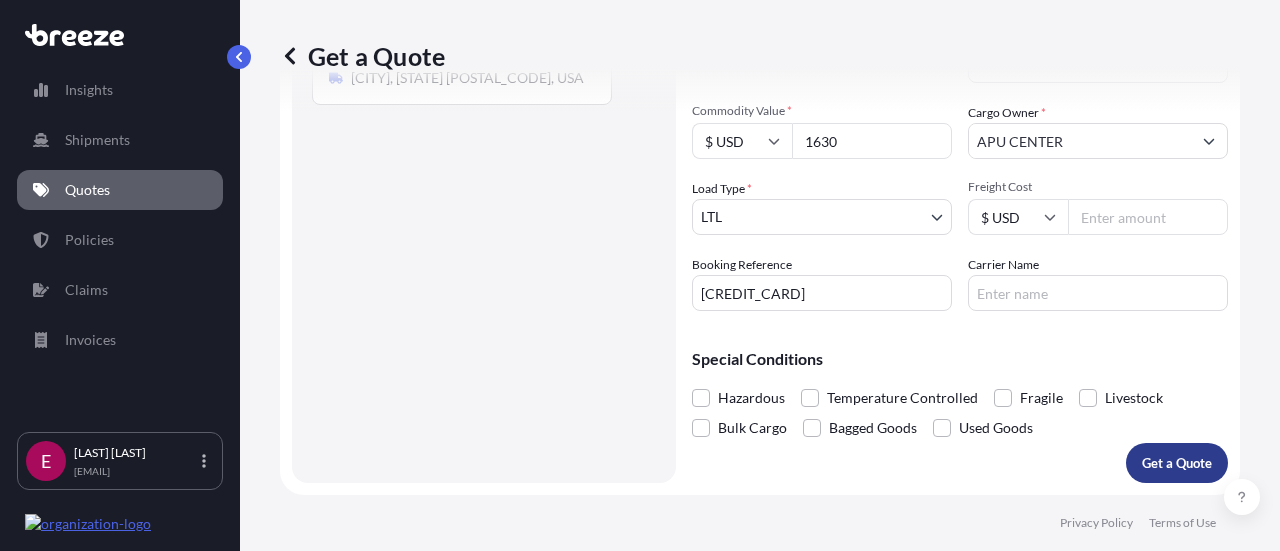 click on "Get a Quote" at bounding box center (1177, 463) 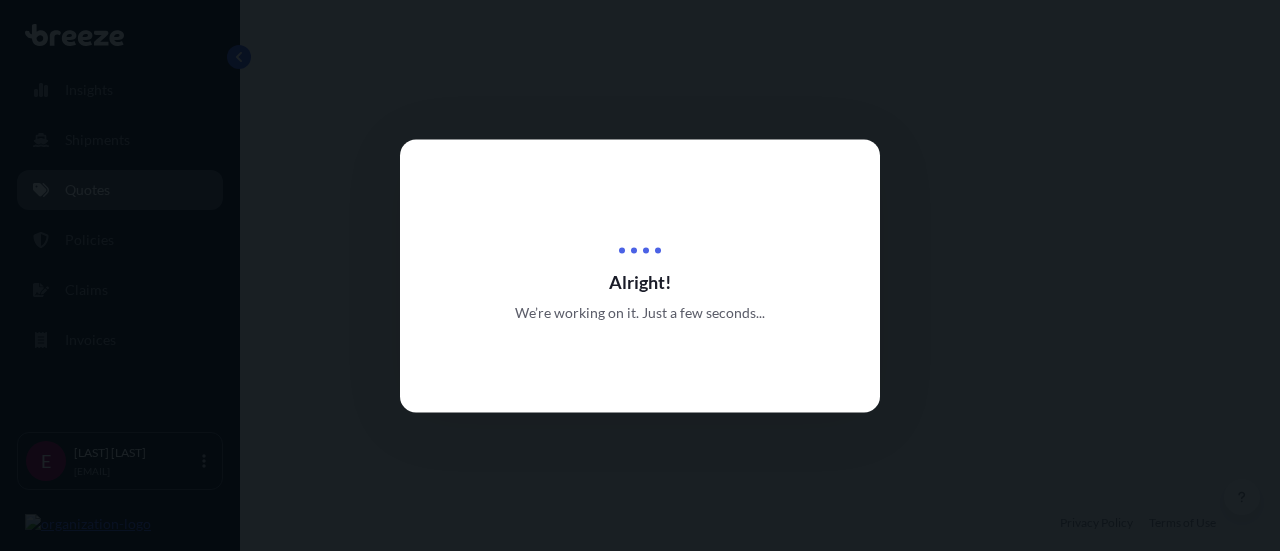 scroll, scrollTop: 0, scrollLeft: 0, axis: both 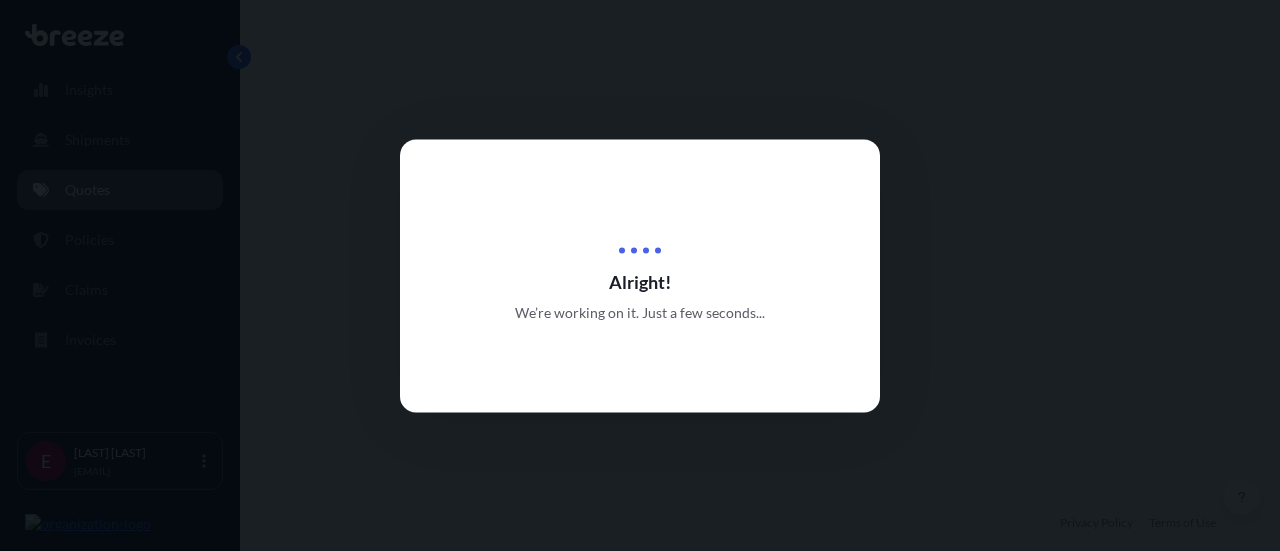 select on "Road" 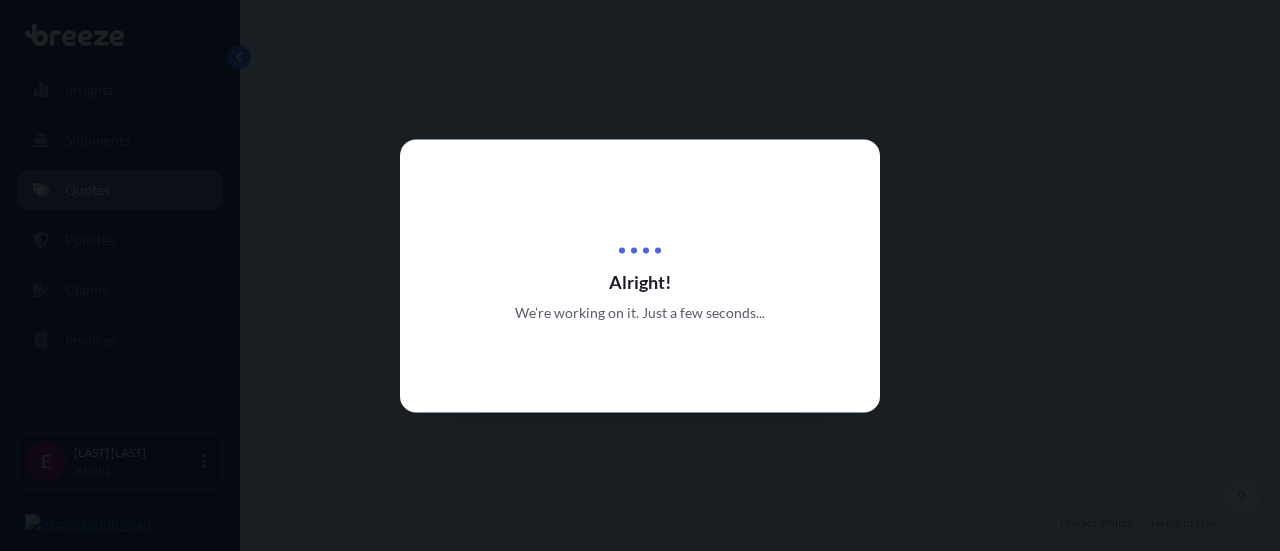 select on "1" 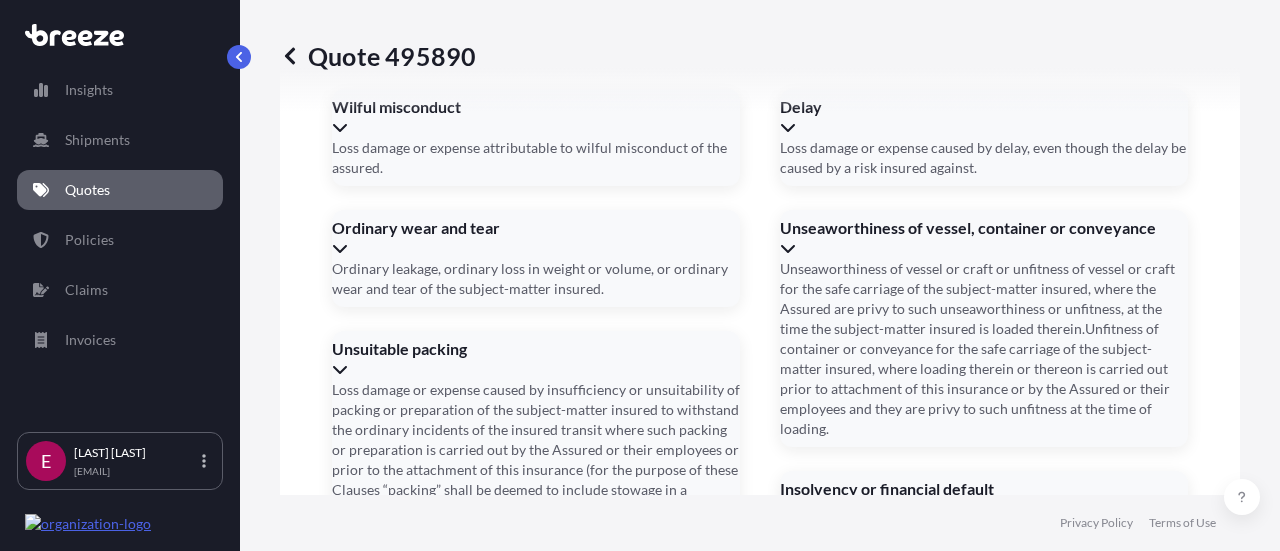 scroll, scrollTop: 2868, scrollLeft: 0, axis: vertical 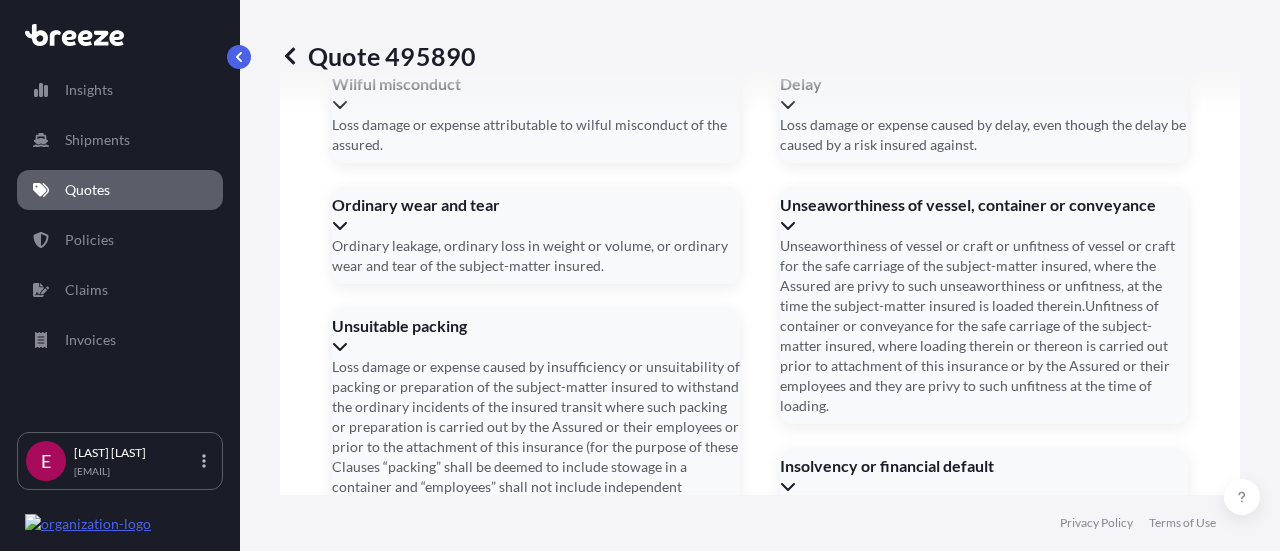 click 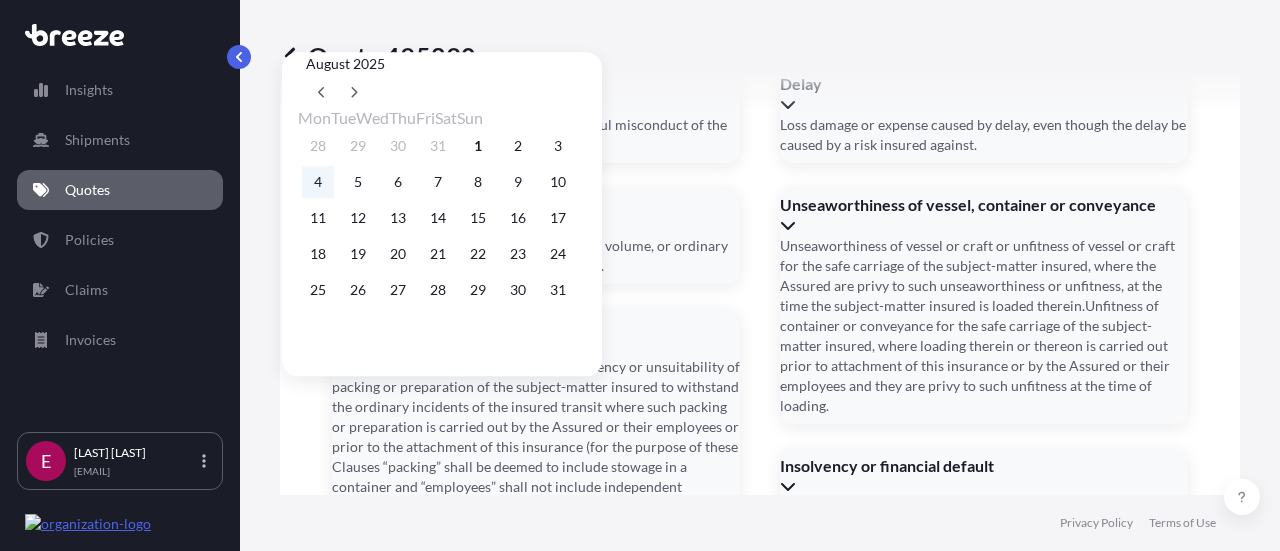click on "4" at bounding box center (318, 182) 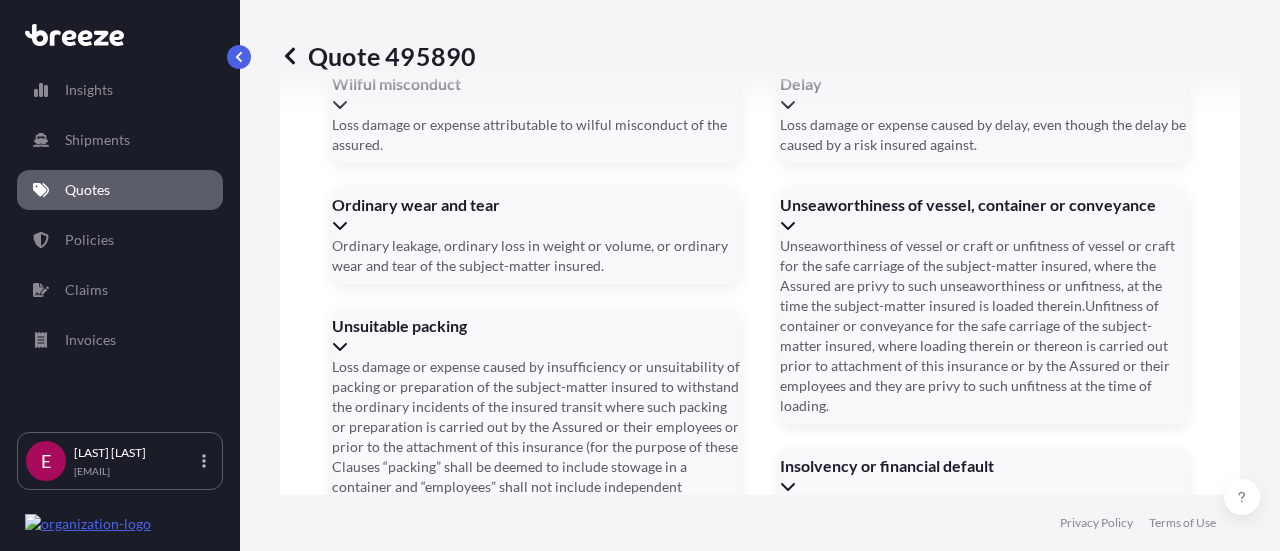 type on "08/04/2025" 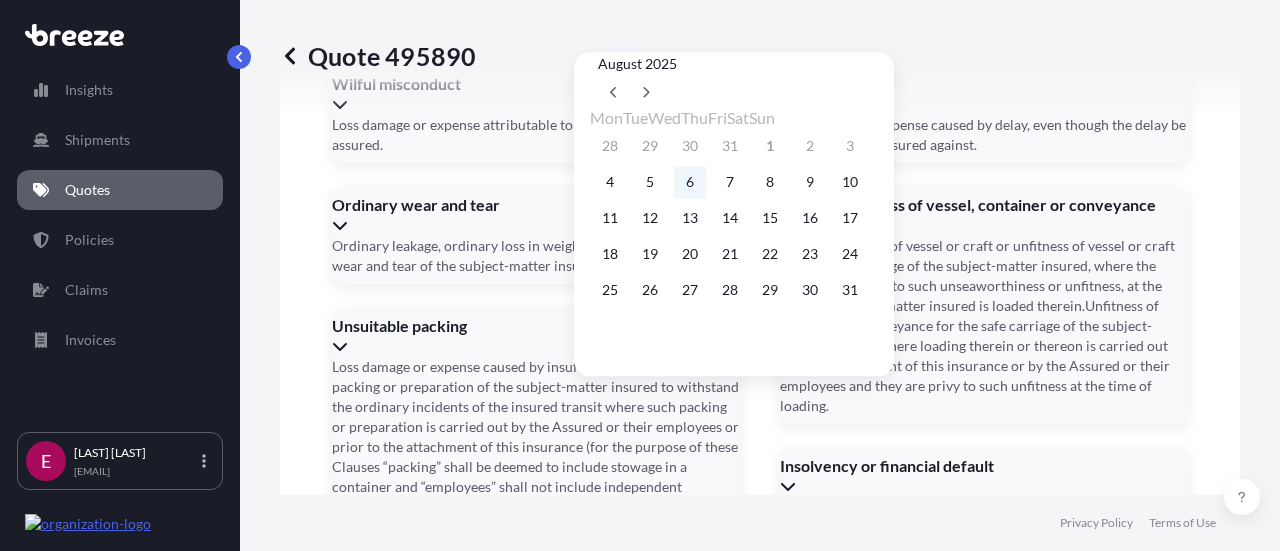 click on "6" at bounding box center [690, 182] 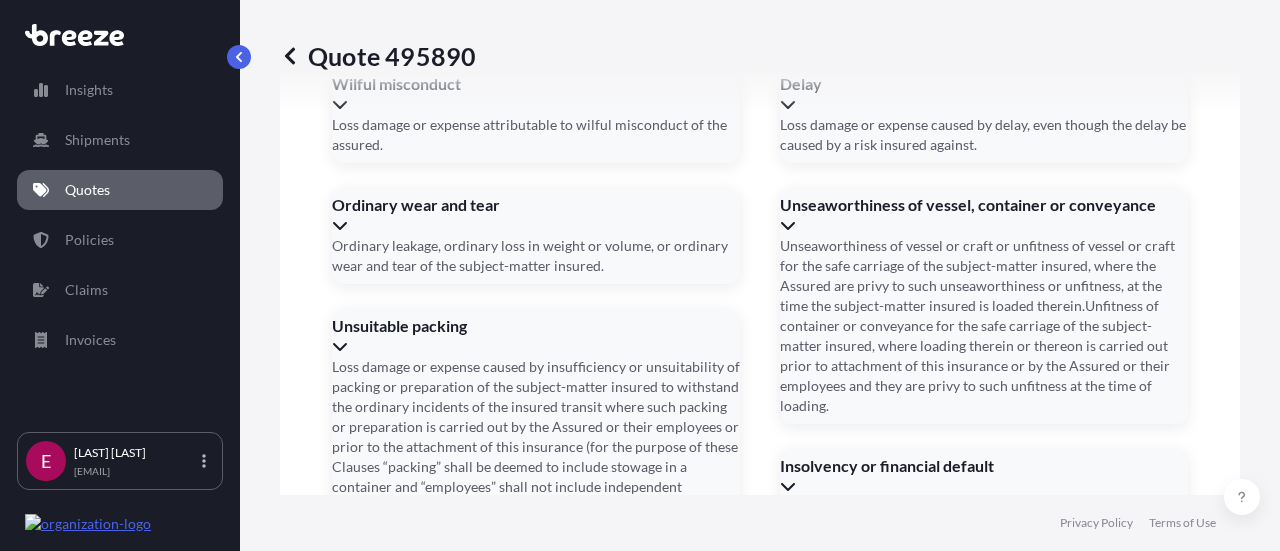 type on "[DATE]" 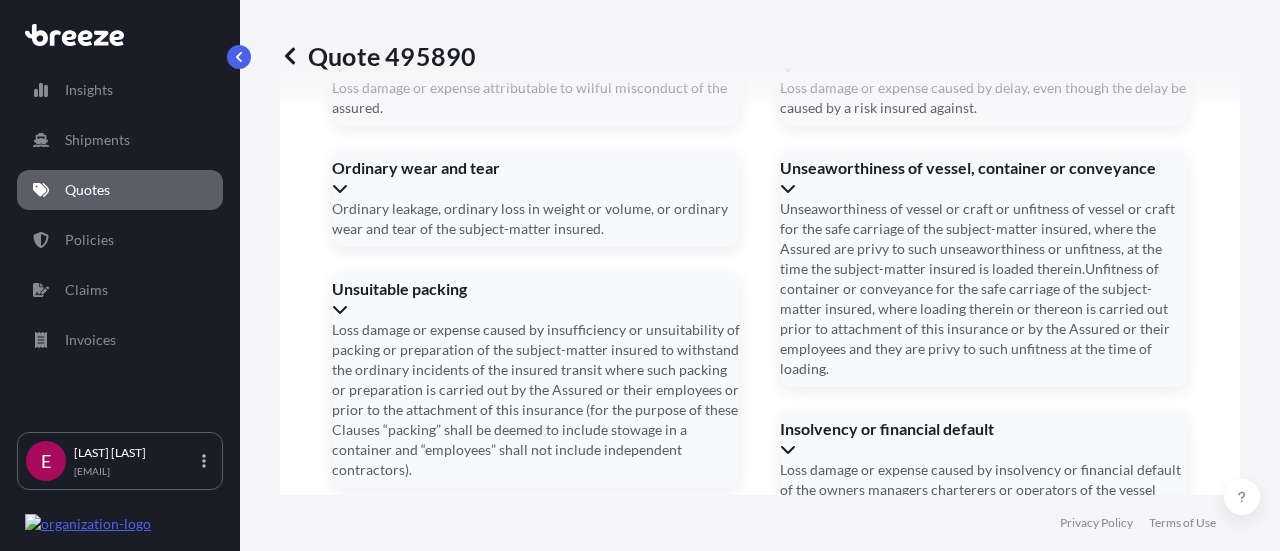 scroll, scrollTop: 3058, scrollLeft: 0, axis: vertical 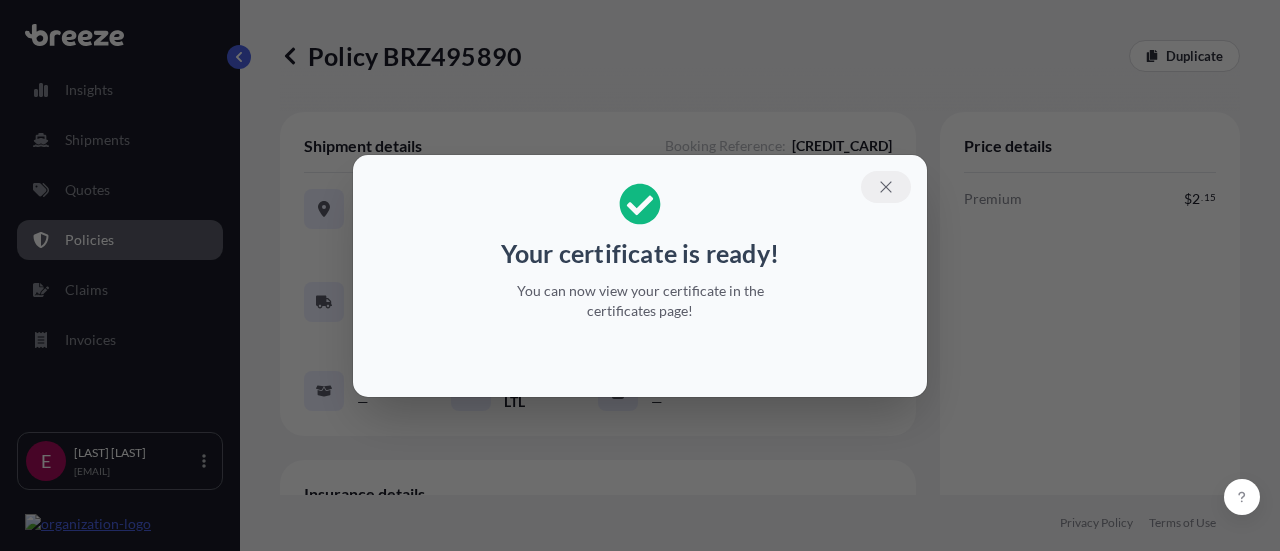click at bounding box center [886, 187] 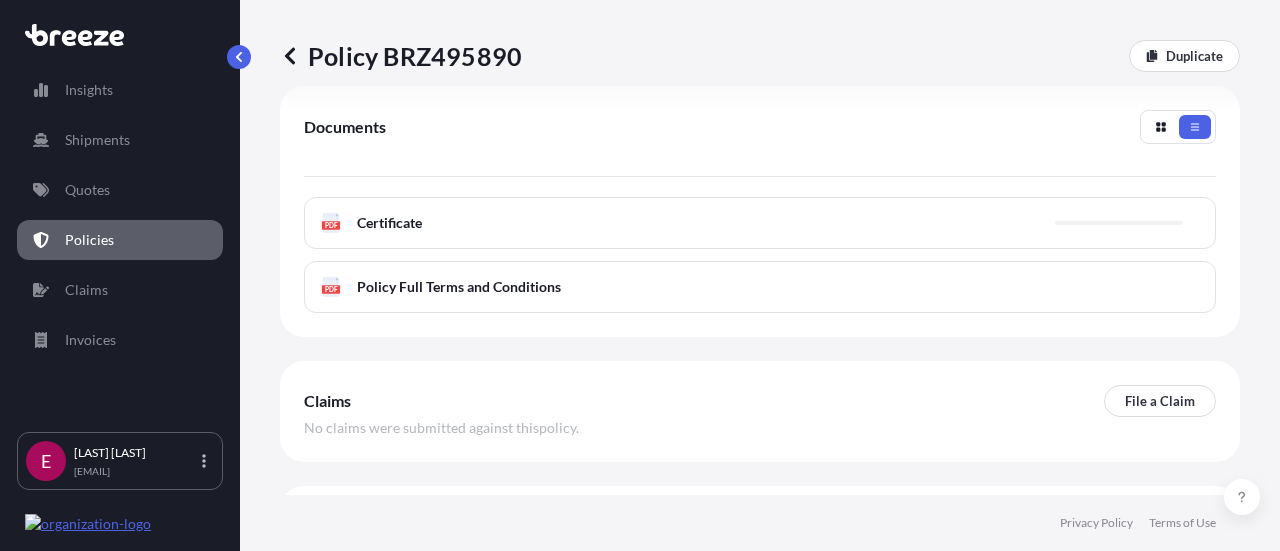 scroll, scrollTop: 758, scrollLeft: 0, axis: vertical 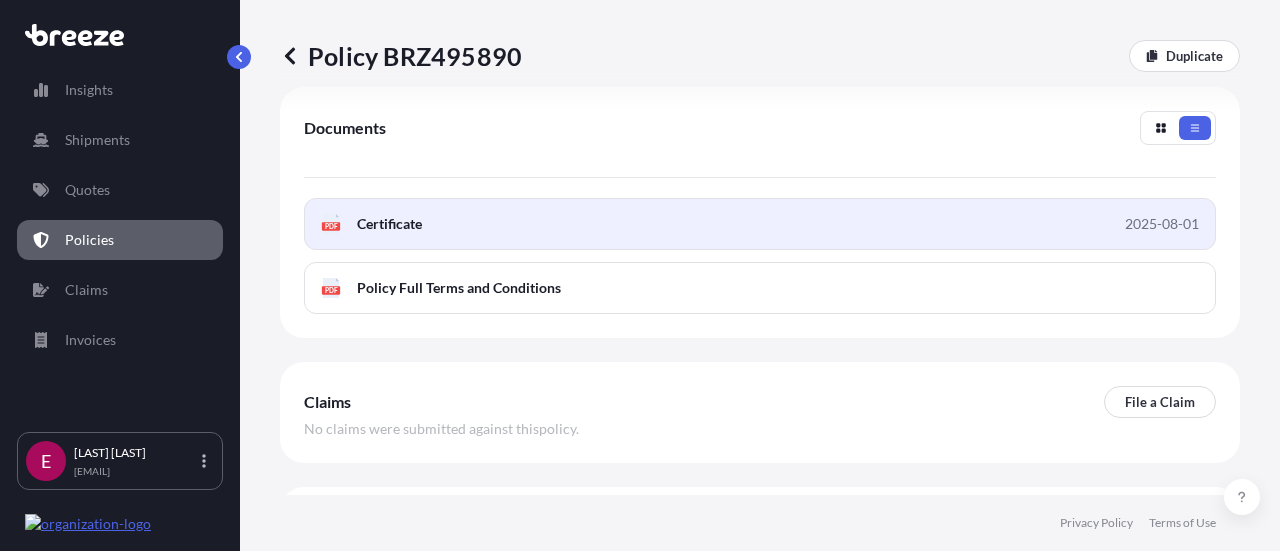 click on "PDF Certificate 2025-08-01" at bounding box center (760, 224) 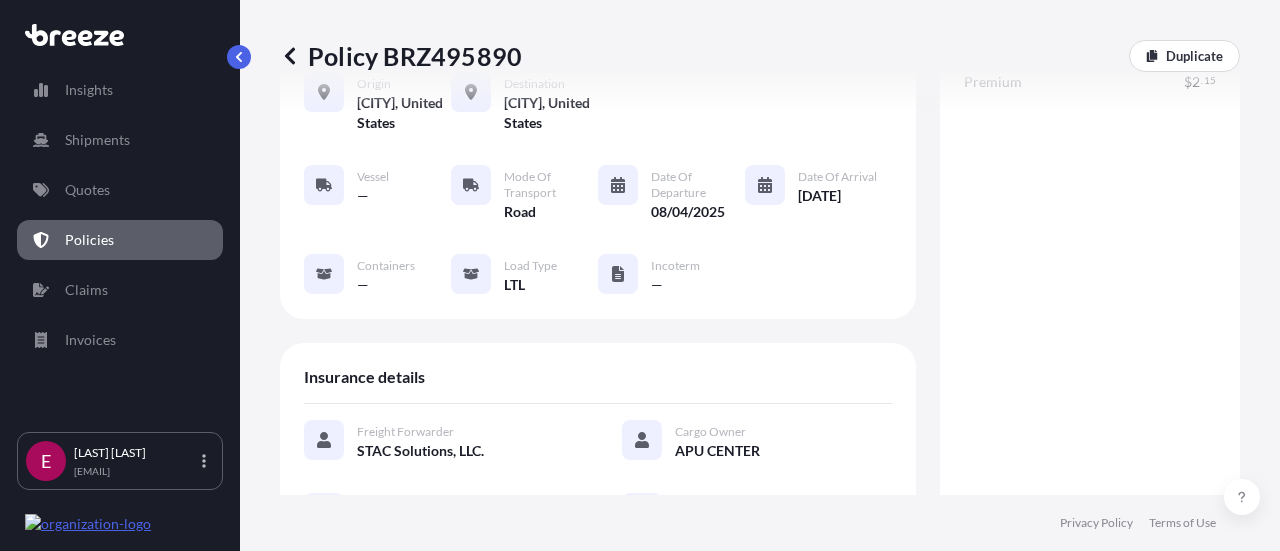 scroll, scrollTop: 0, scrollLeft: 0, axis: both 